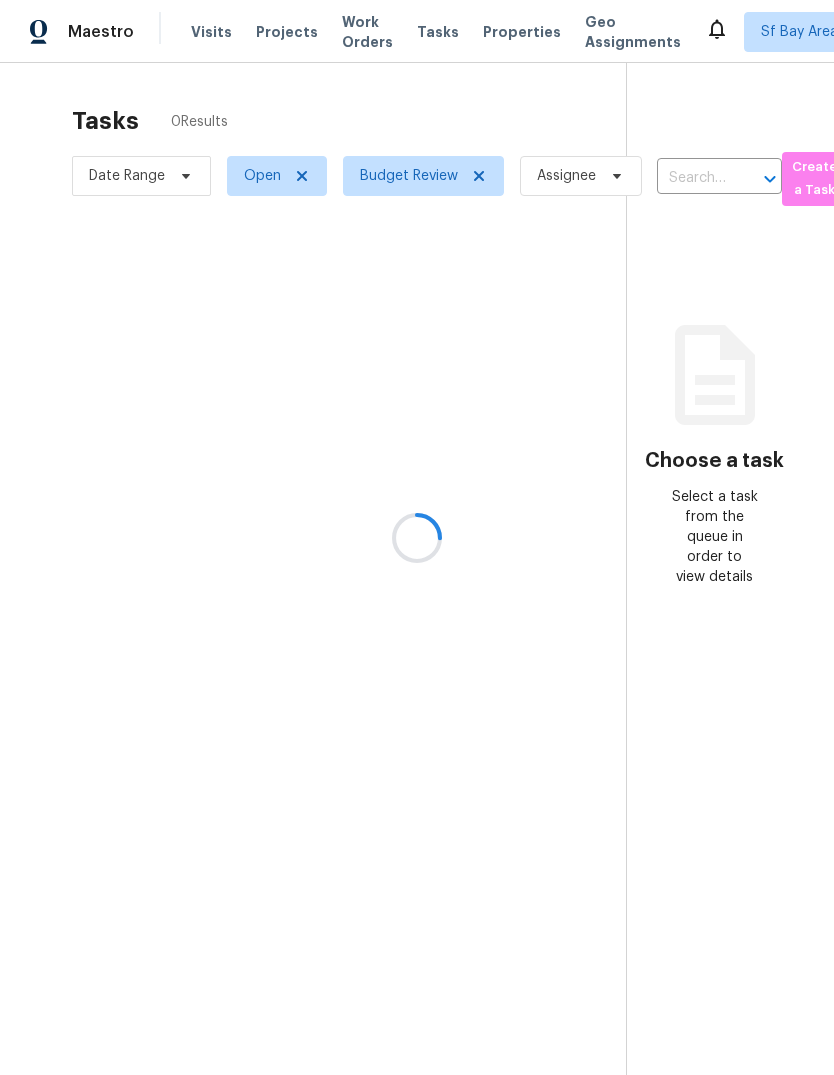 scroll, scrollTop: 0, scrollLeft: 0, axis: both 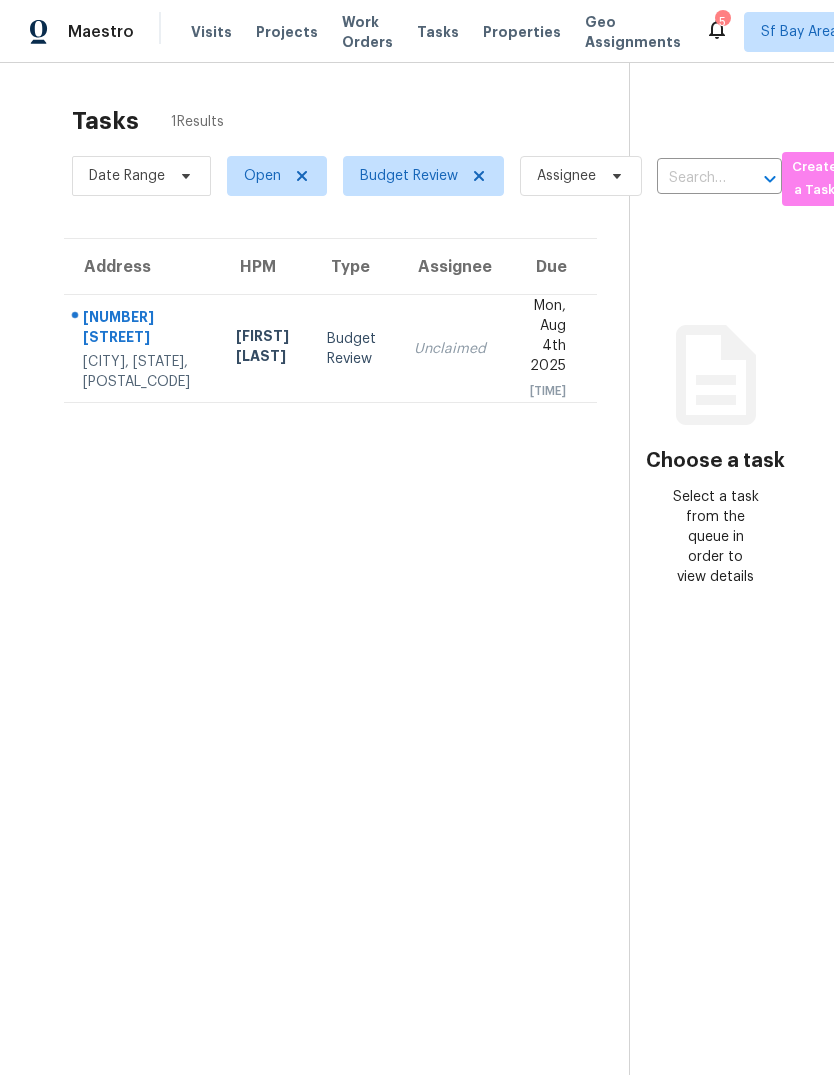 click on "[NUMBER] [STREET]" at bounding box center [143, 329] 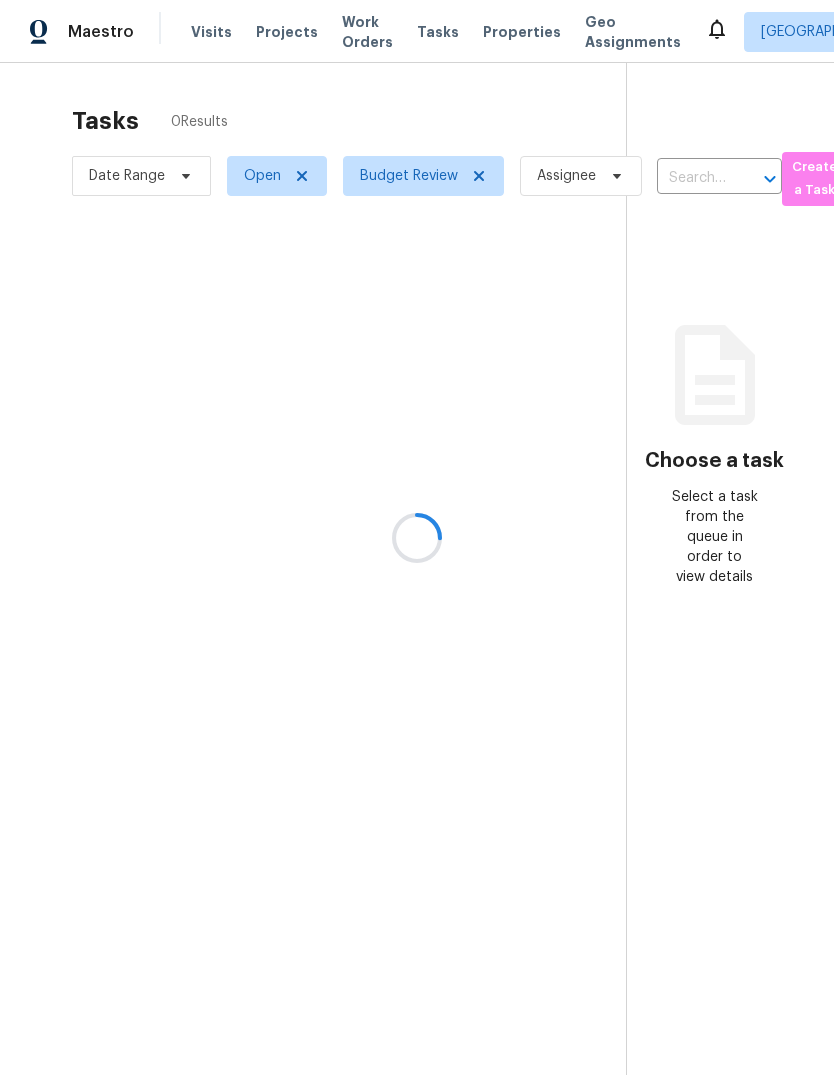 scroll, scrollTop: 0, scrollLeft: 0, axis: both 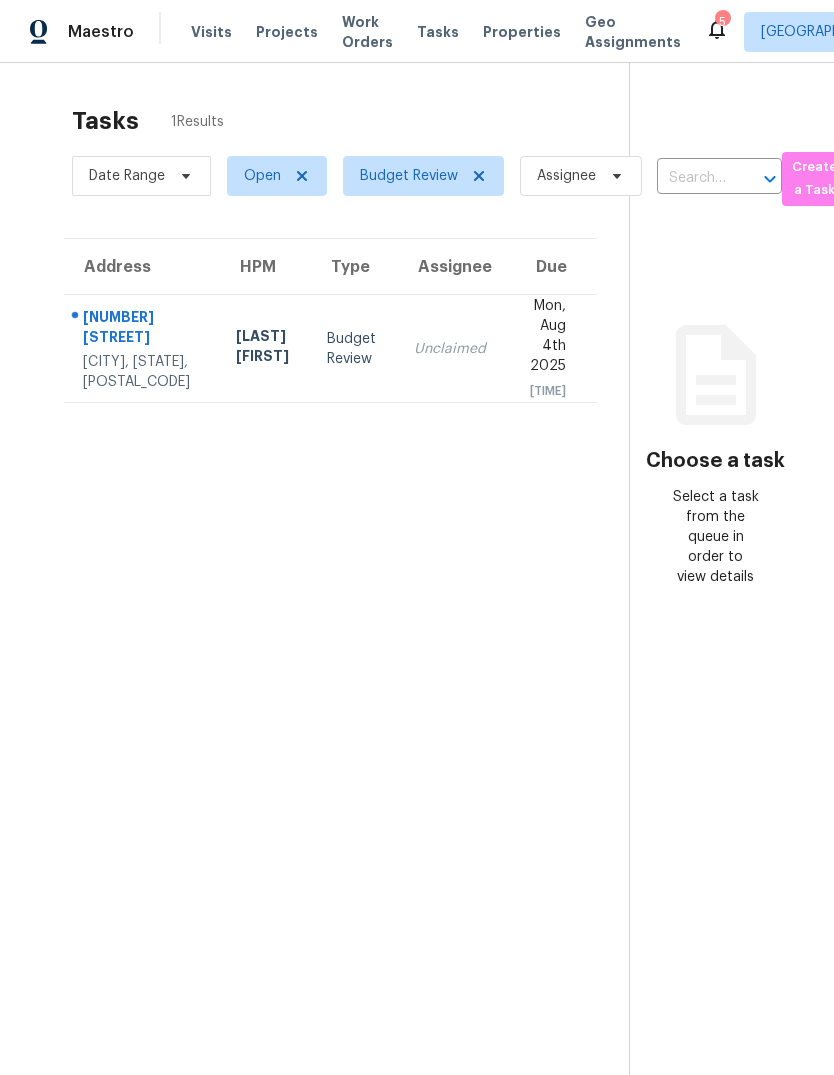 click on "975 NE Ayrshire Dr" at bounding box center (143, 329) 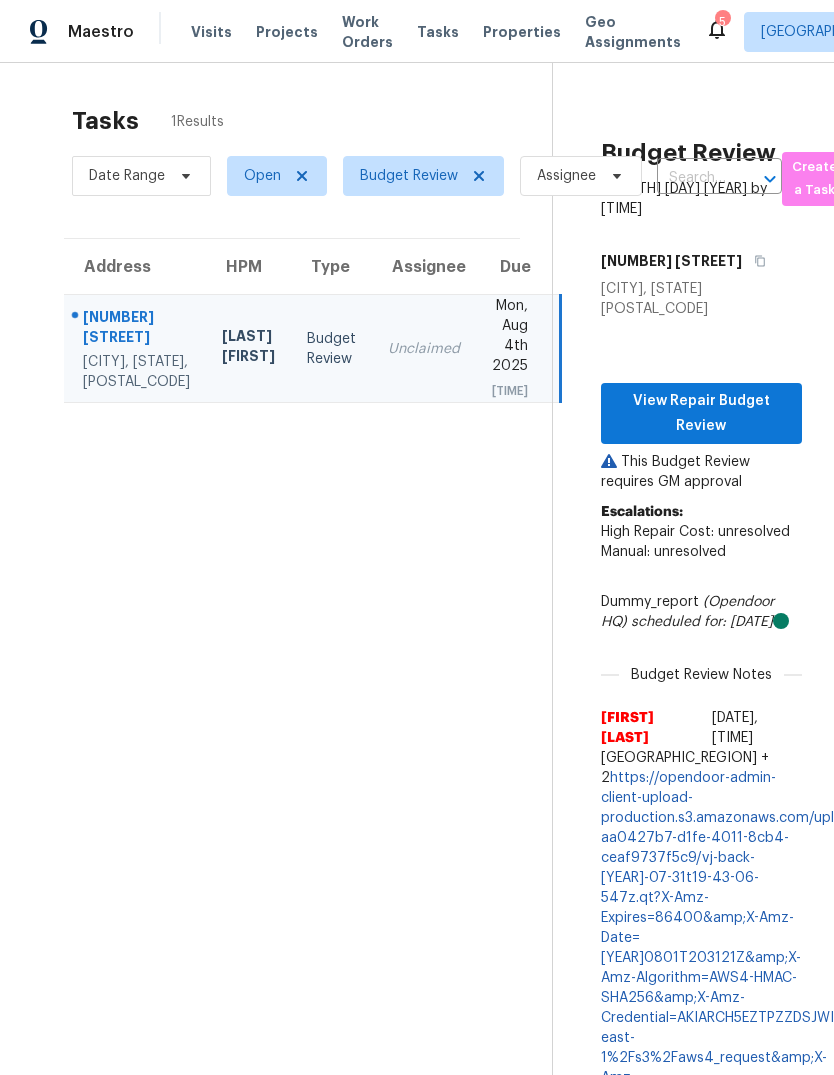 click on "This Budget Review requires GM approval" at bounding box center (701, 472) 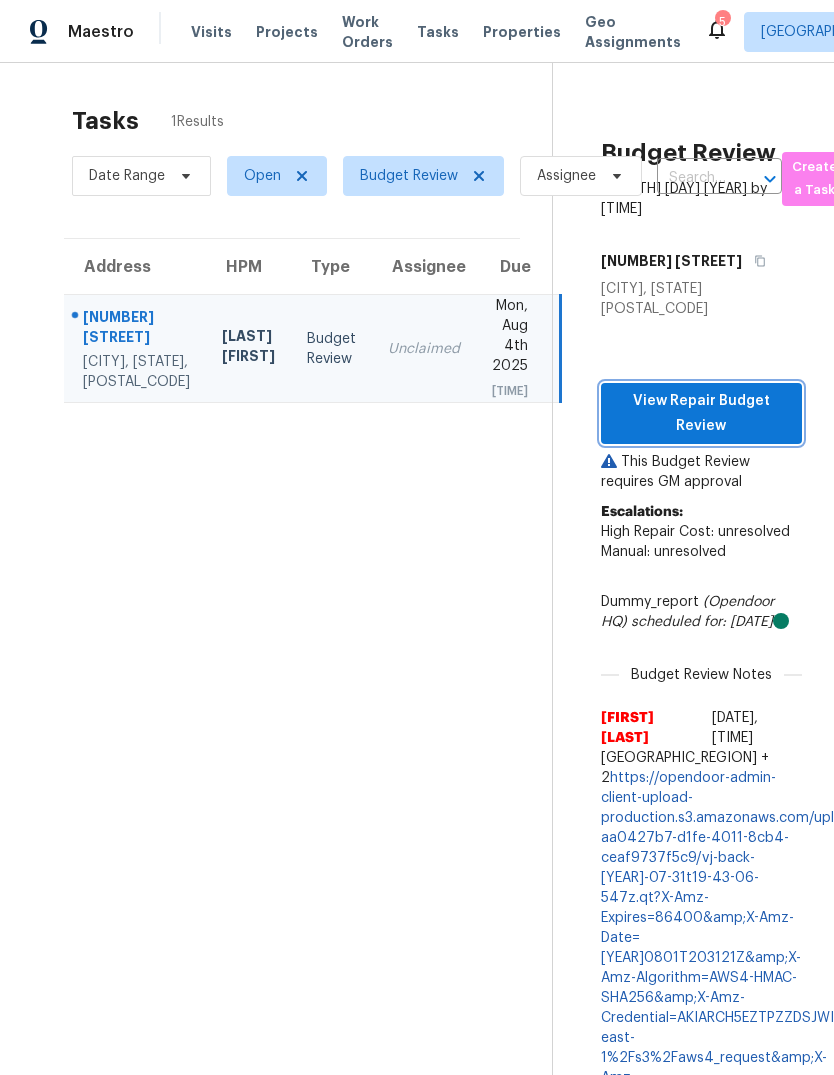 click on "View Repair Budget Review" at bounding box center (701, 413) 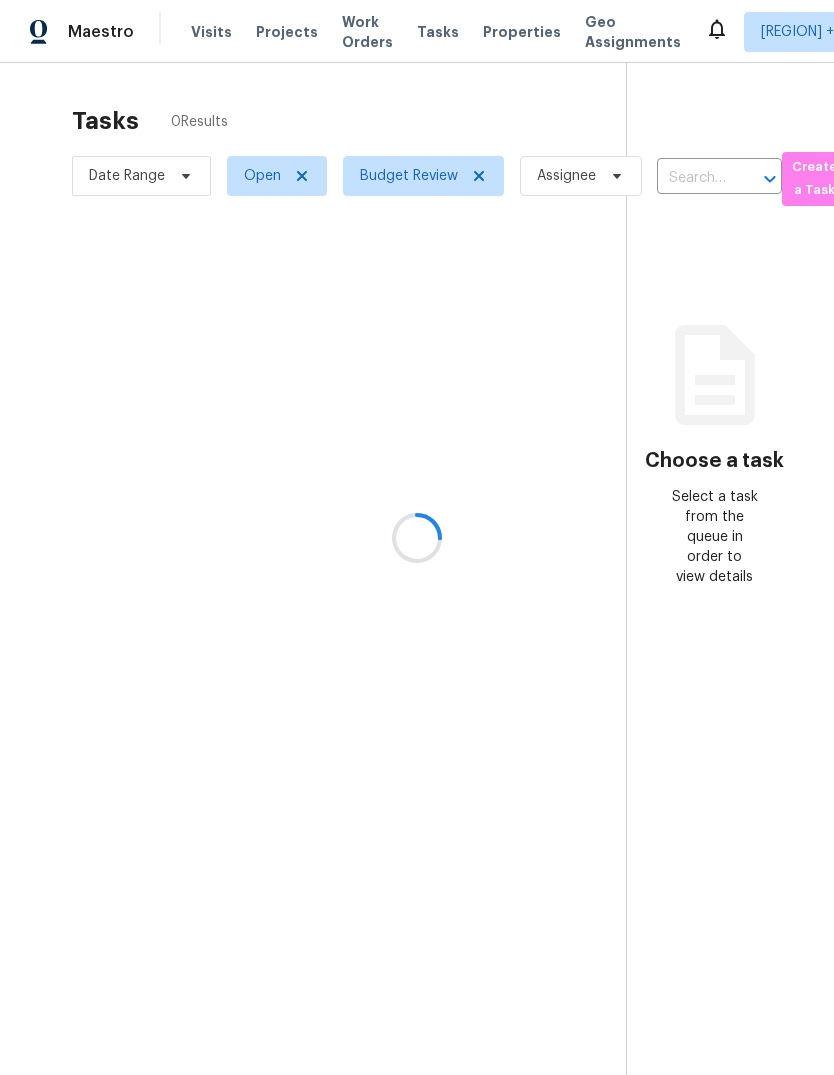 scroll, scrollTop: 0, scrollLeft: 0, axis: both 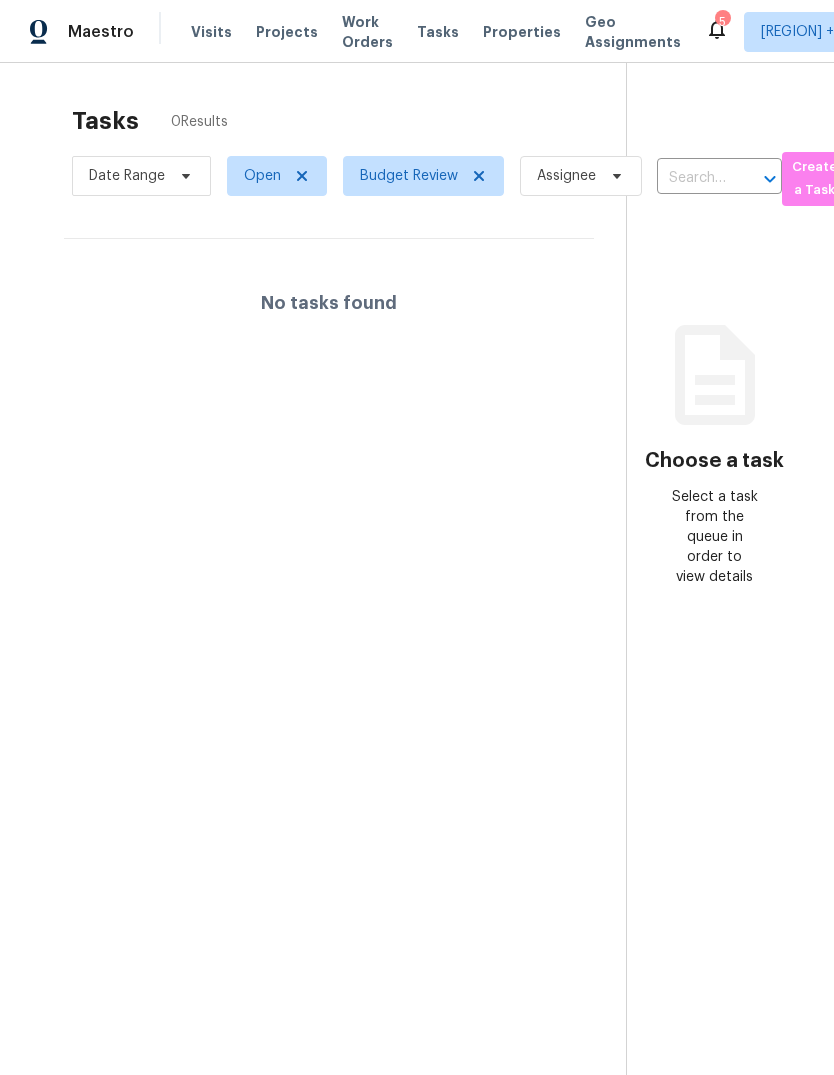 click on "Visits" at bounding box center [211, 32] 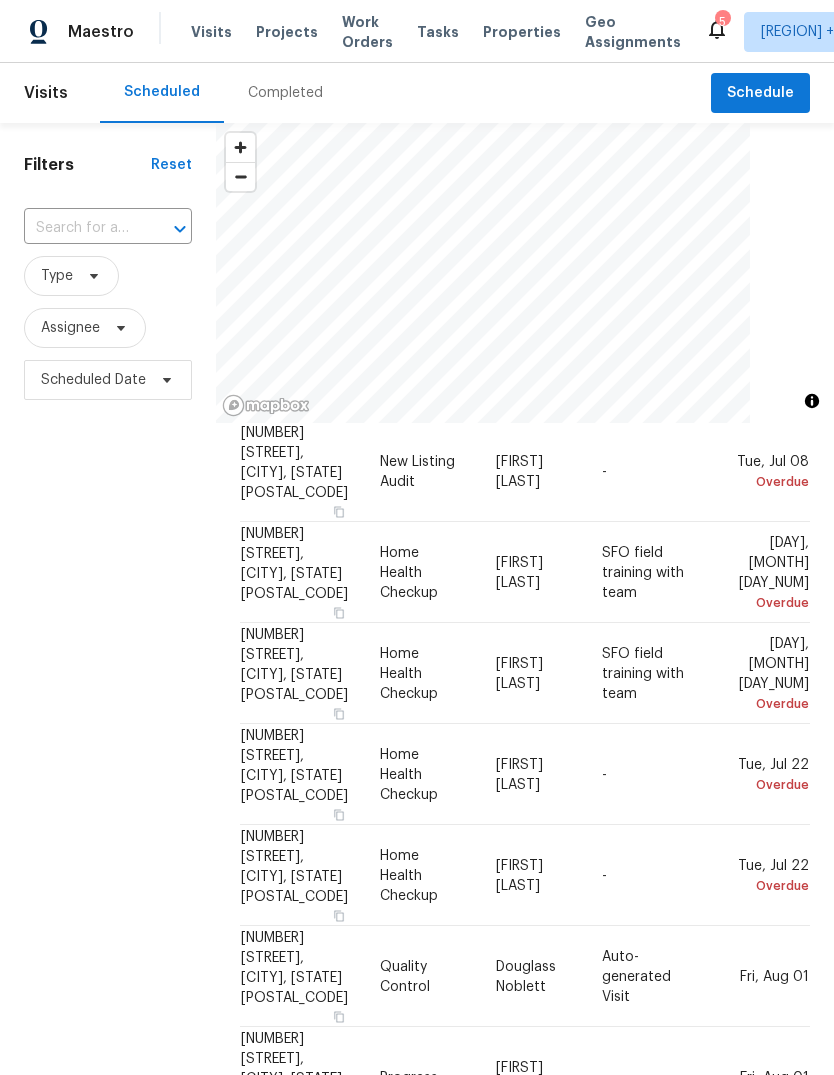 scroll, scrollTop: 71, scrollLeft: 0, axis: vertical 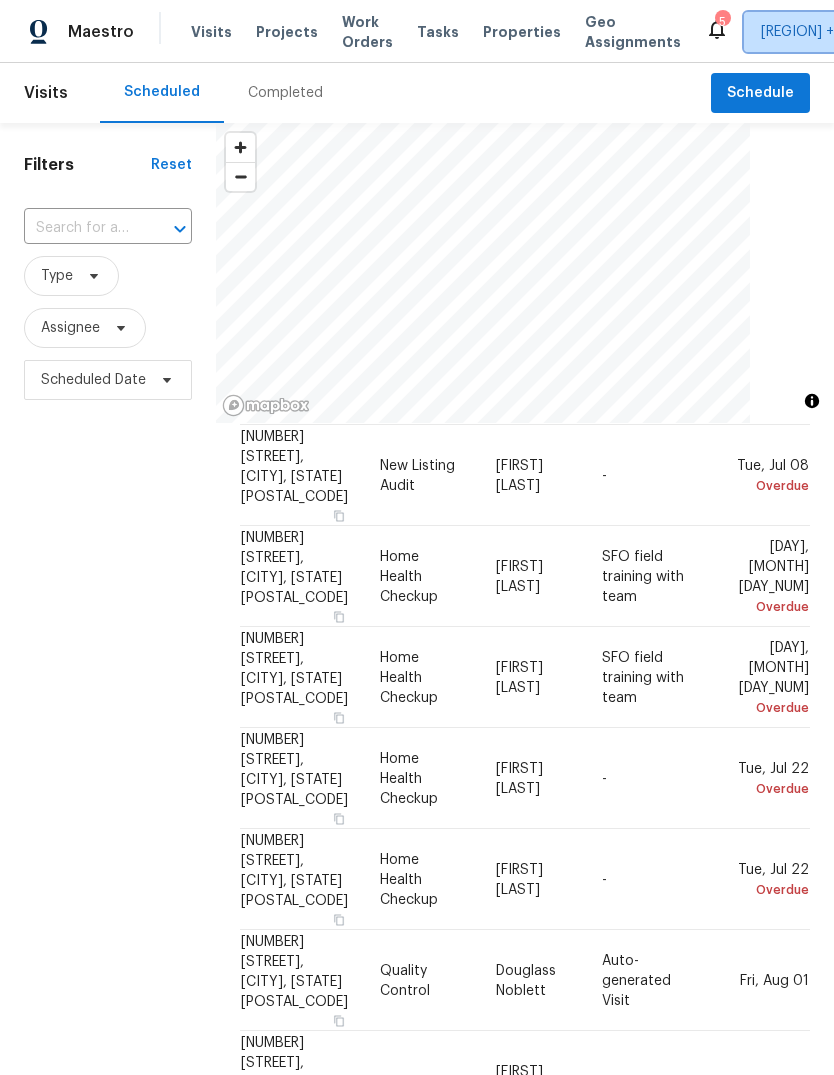 click on "Sf Bay Area + 2" at bounding box center (804, 32) 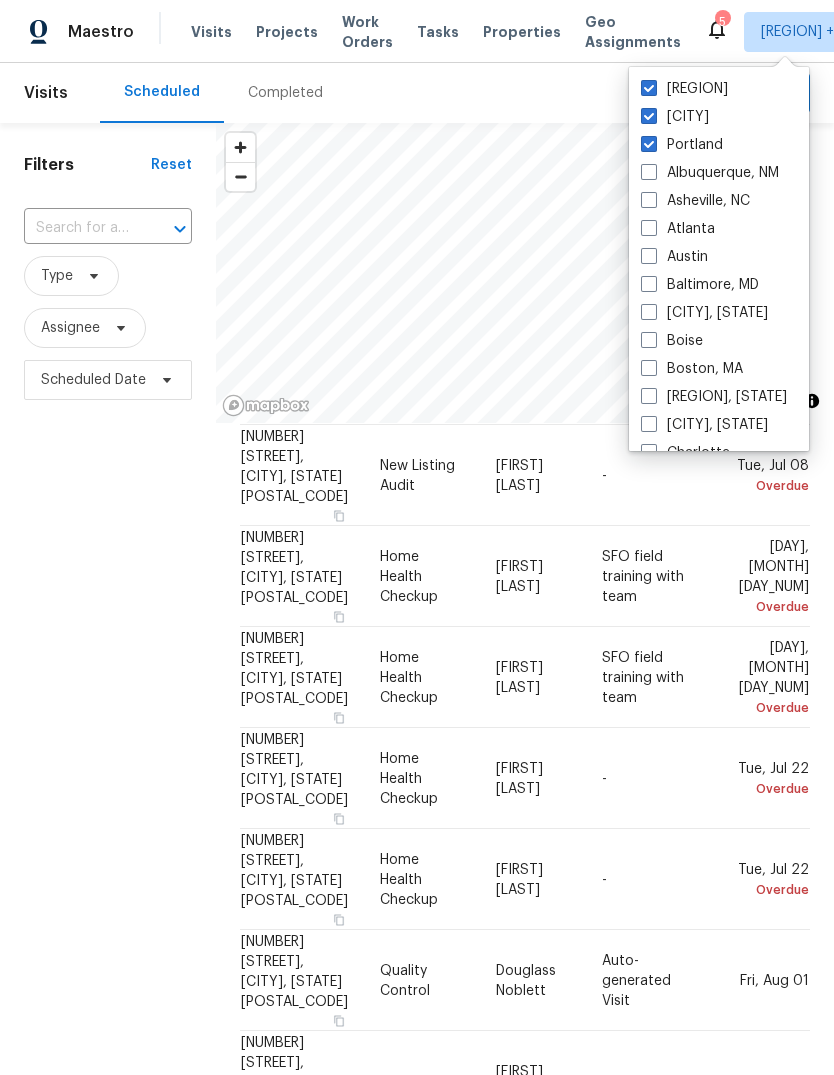 click at bounding box center (649, 144) 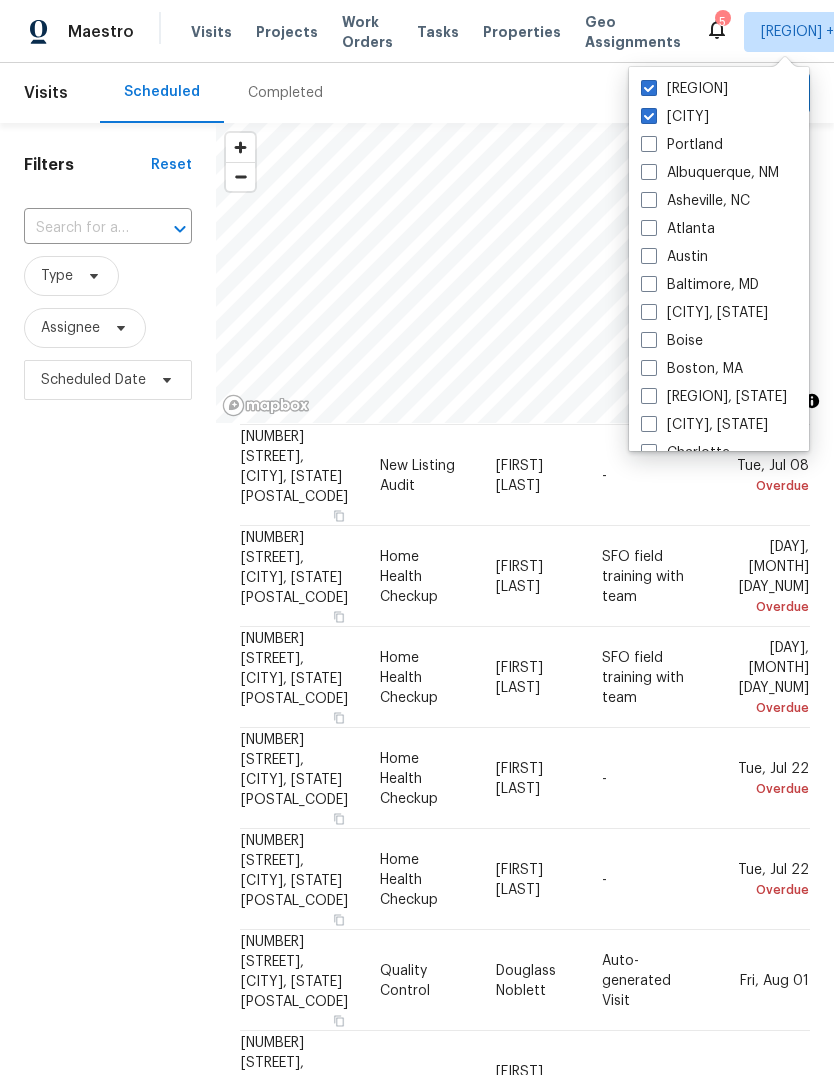 checkbox on "false" 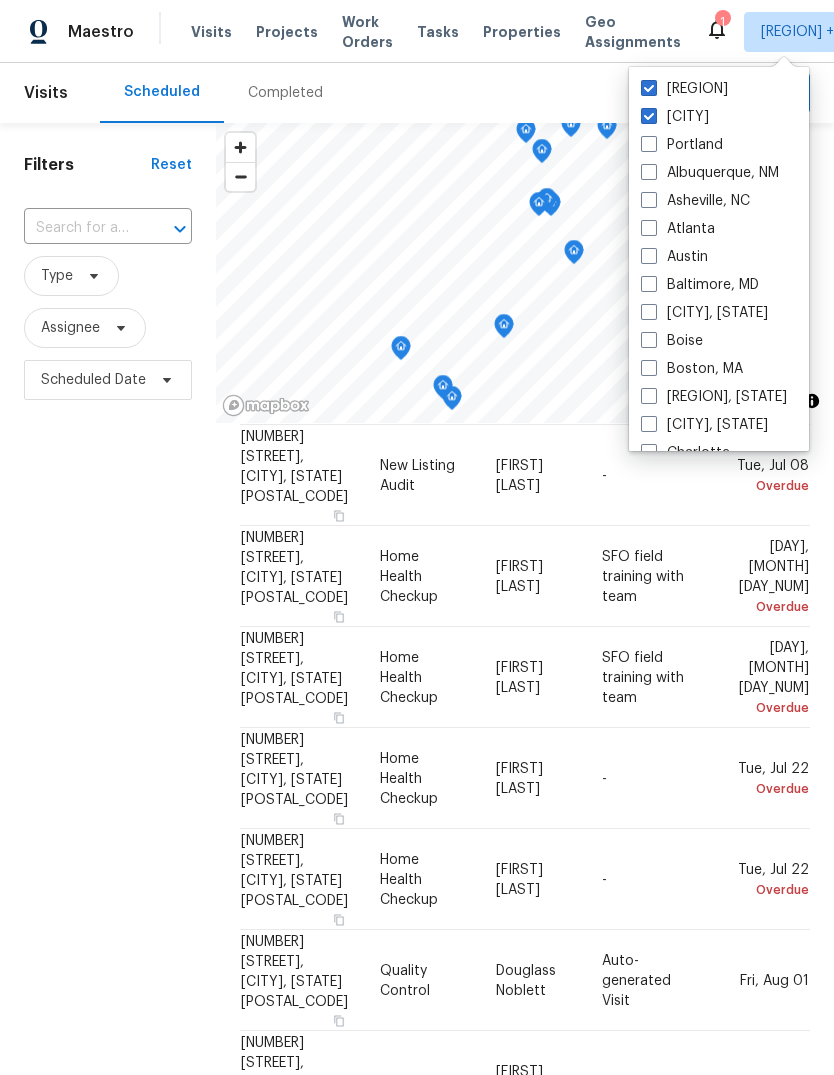 click at bounding box center [649, 116] 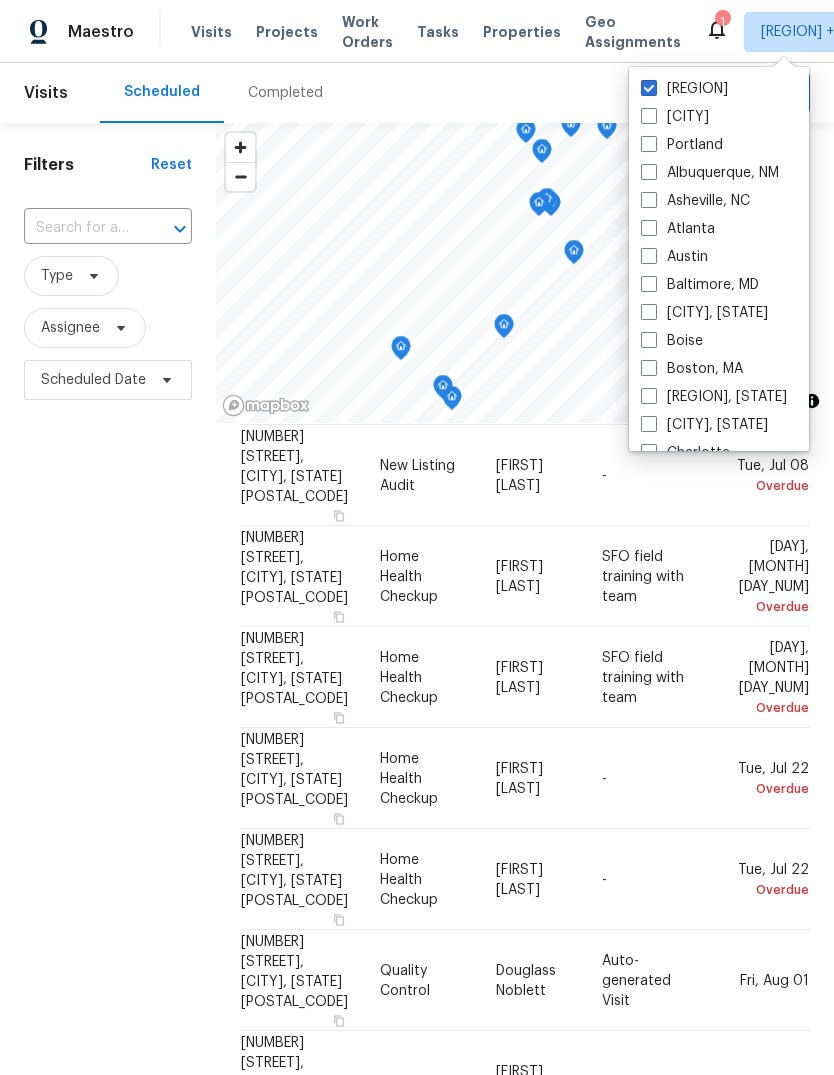 checkbox on "false" 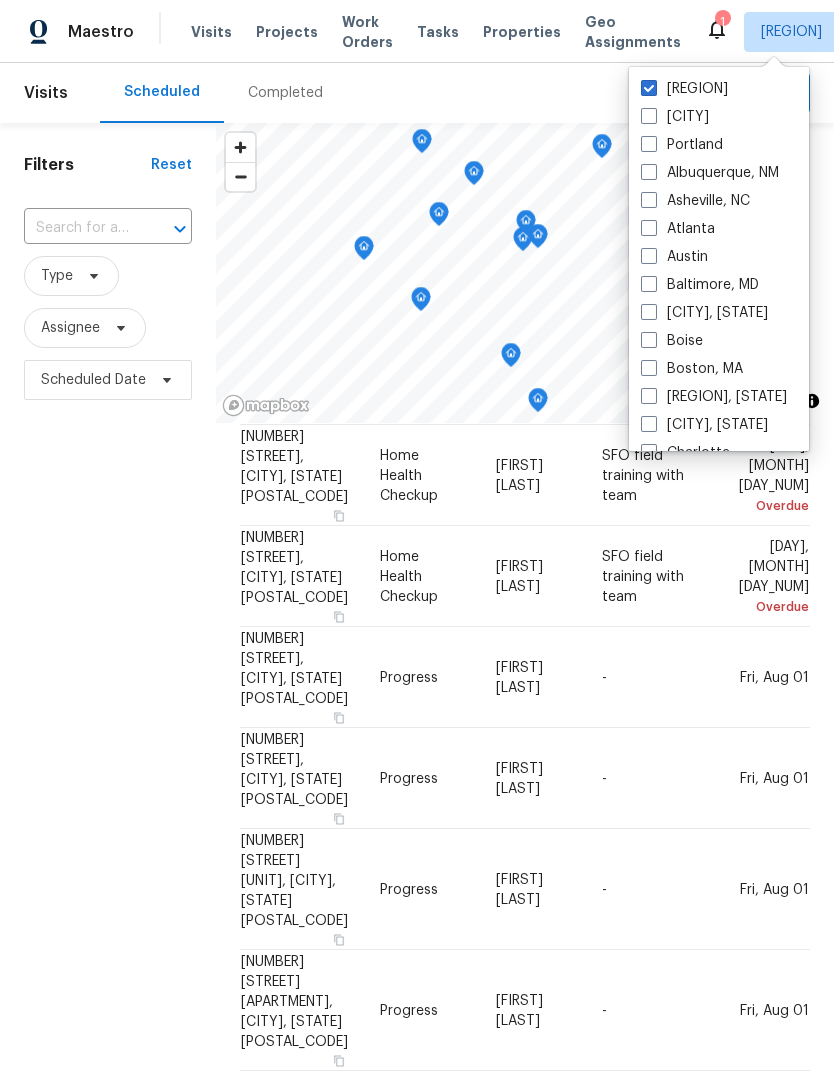 click on "Filters Reset ​ Type Assignee Scheduled Date" at bounding box center [108, 703] 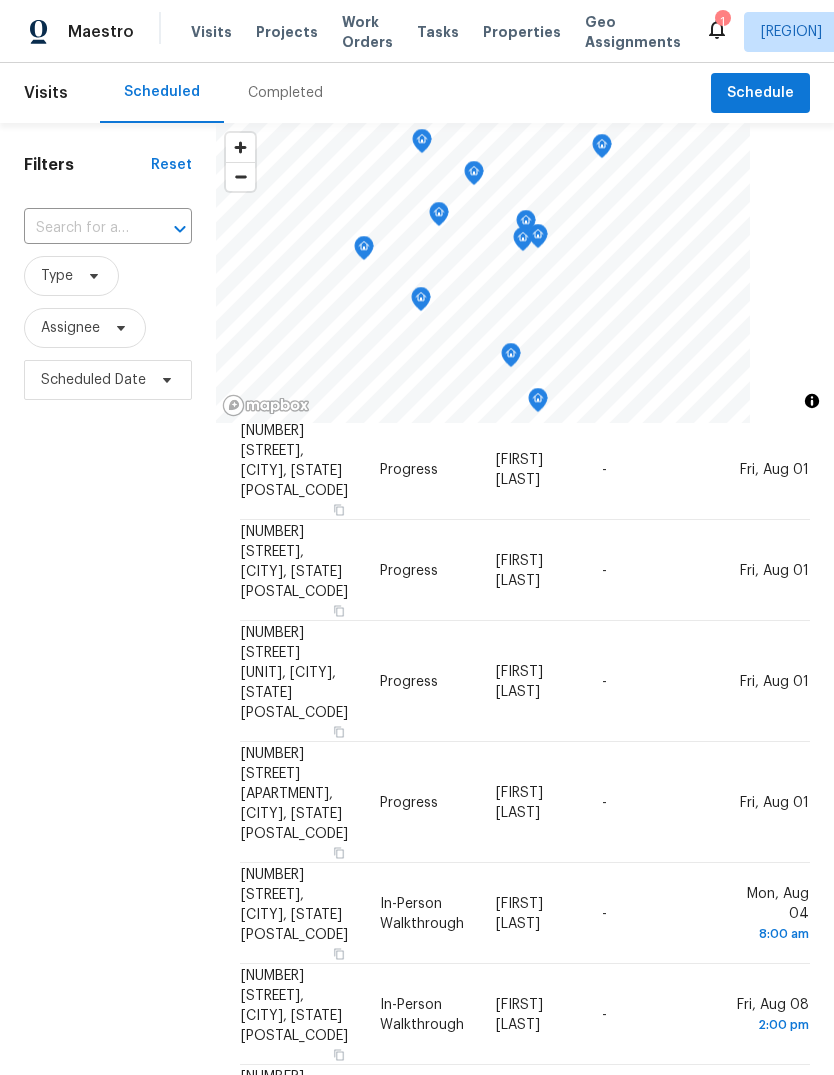 click on "Filters Reset ​ Type Assignee Scheduled Date" at bounding box center [108, 703] 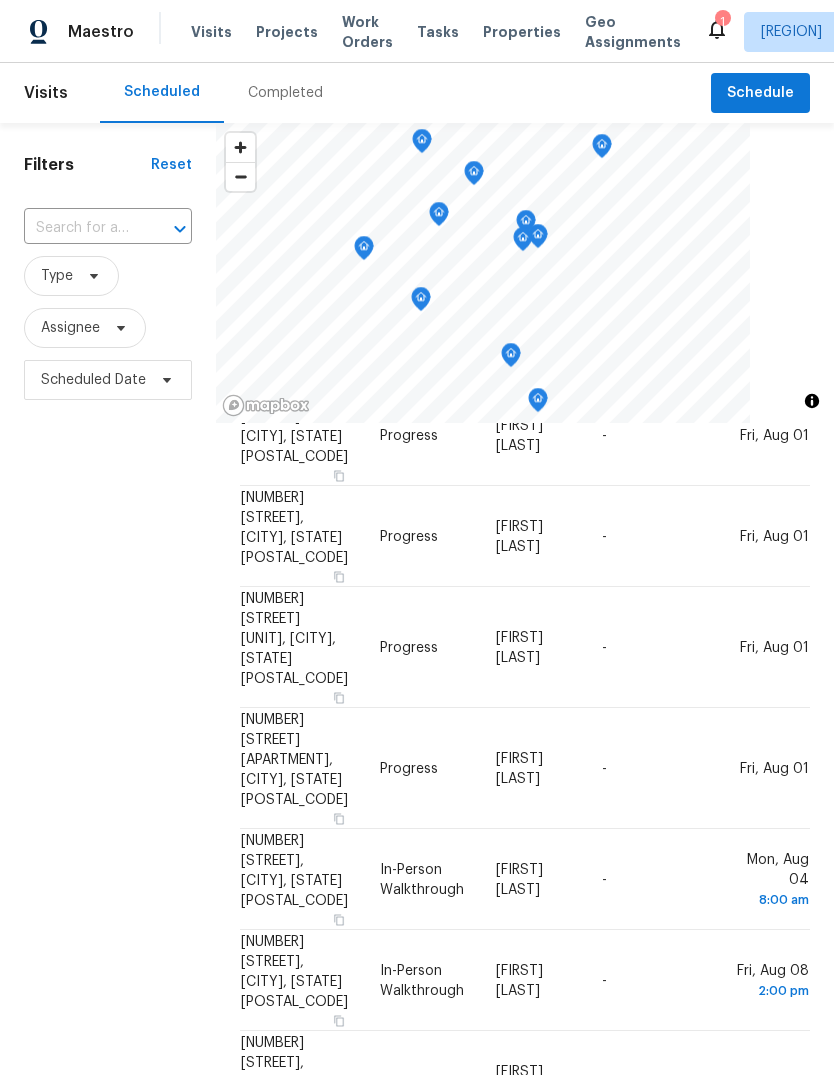 scroll, scrollTop: 315, scrollLeft: 0, axis: vertical 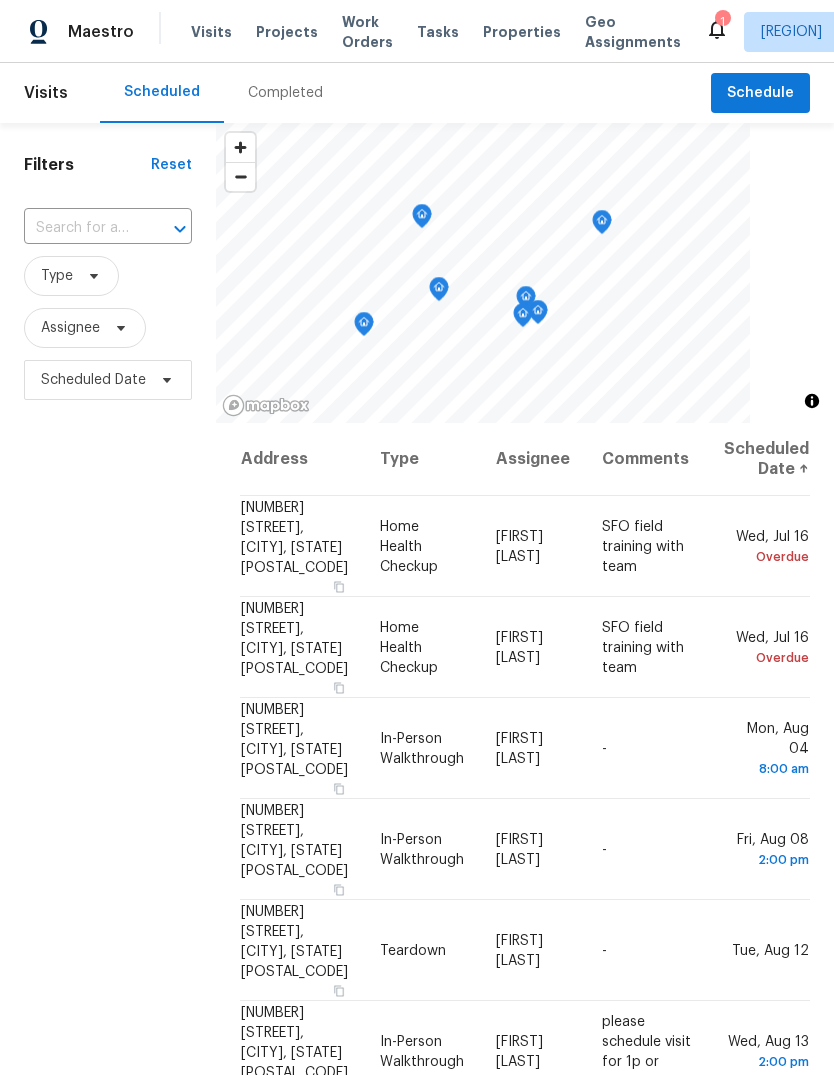 click on "Projects" at bounding box center [287, 32] 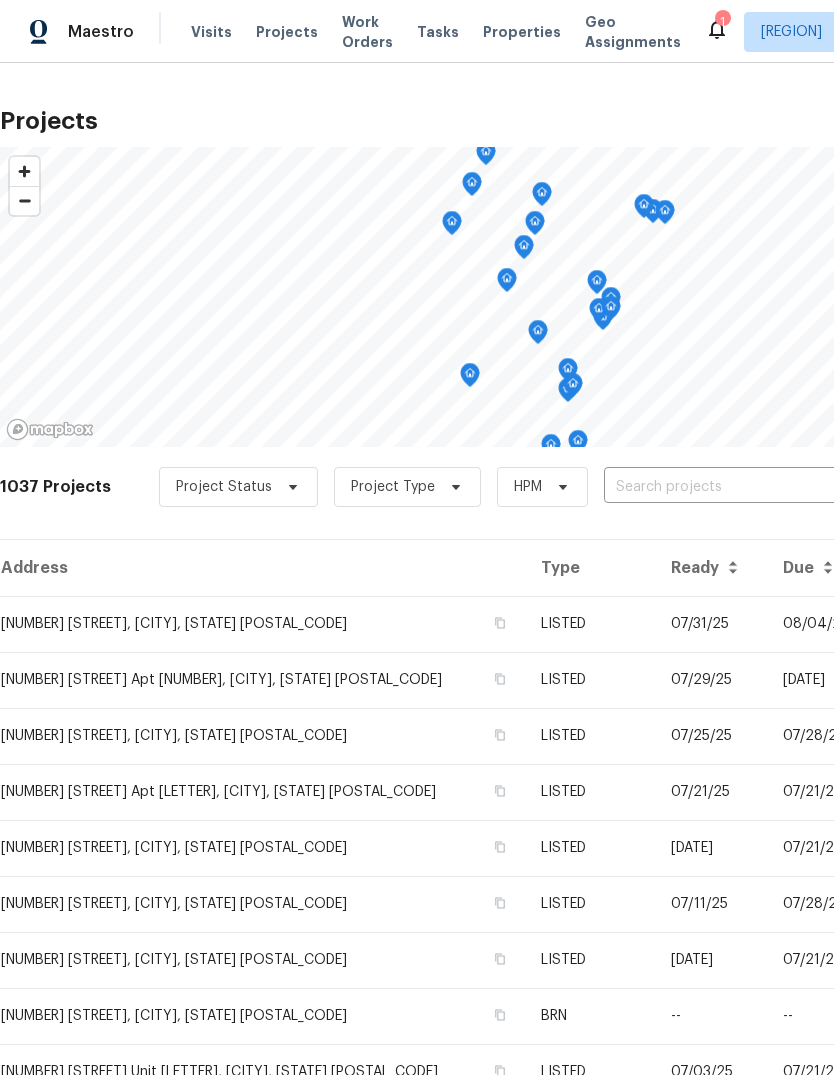 click on "Work Orders" at bounding box center [367, 32] 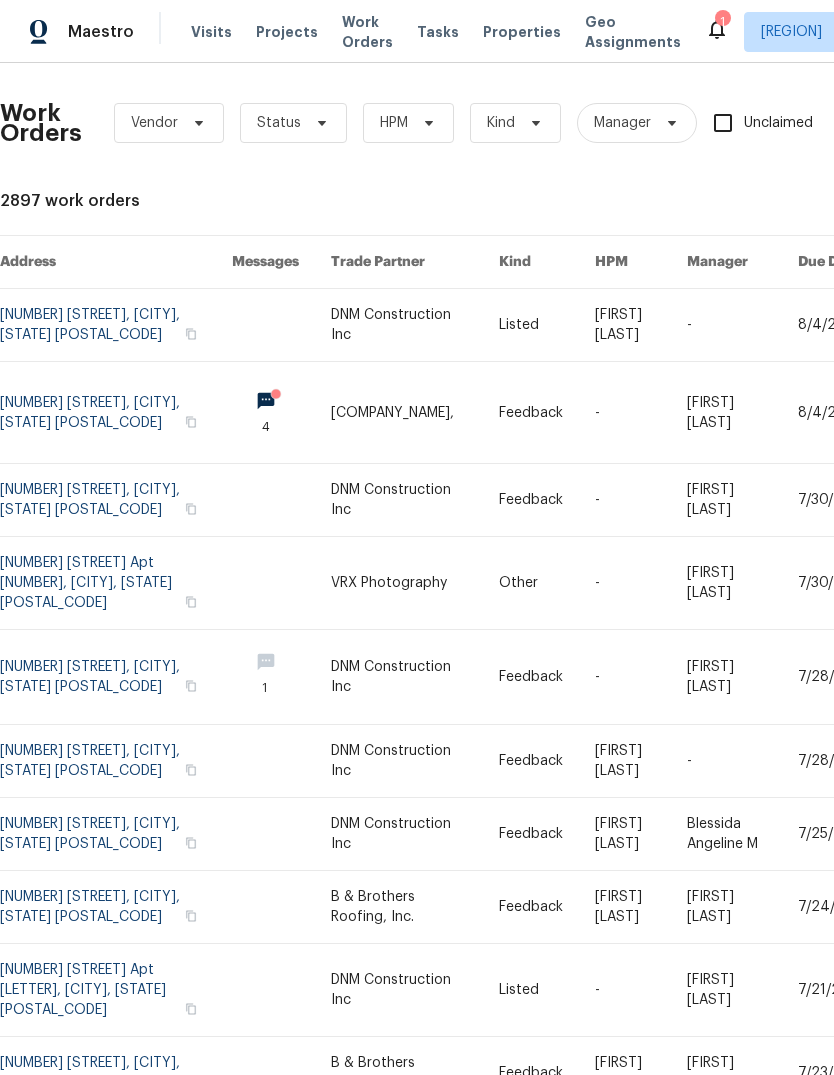scroll, scrollTop: 0, scrollLeft: 0, axis: both 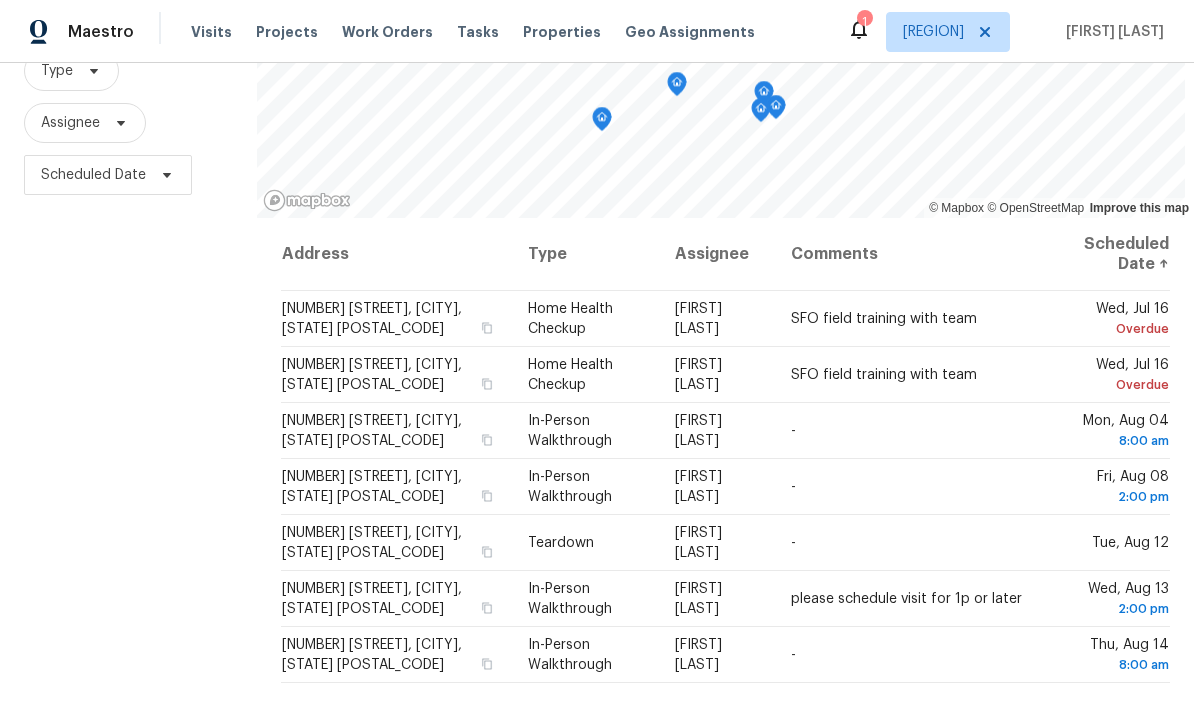 click on "please schedule visit for 1p or later" at bounding box center (906, 599) 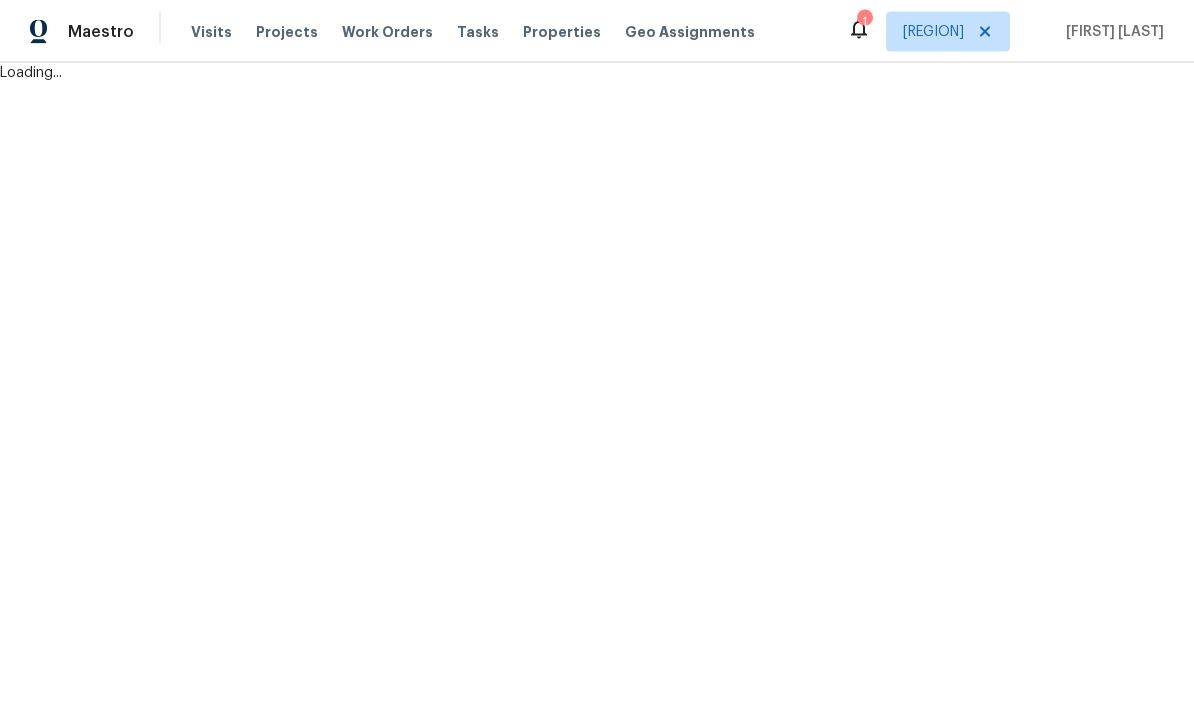 scroll, scrollTop: 0, scrollLeft: 0, axis: both 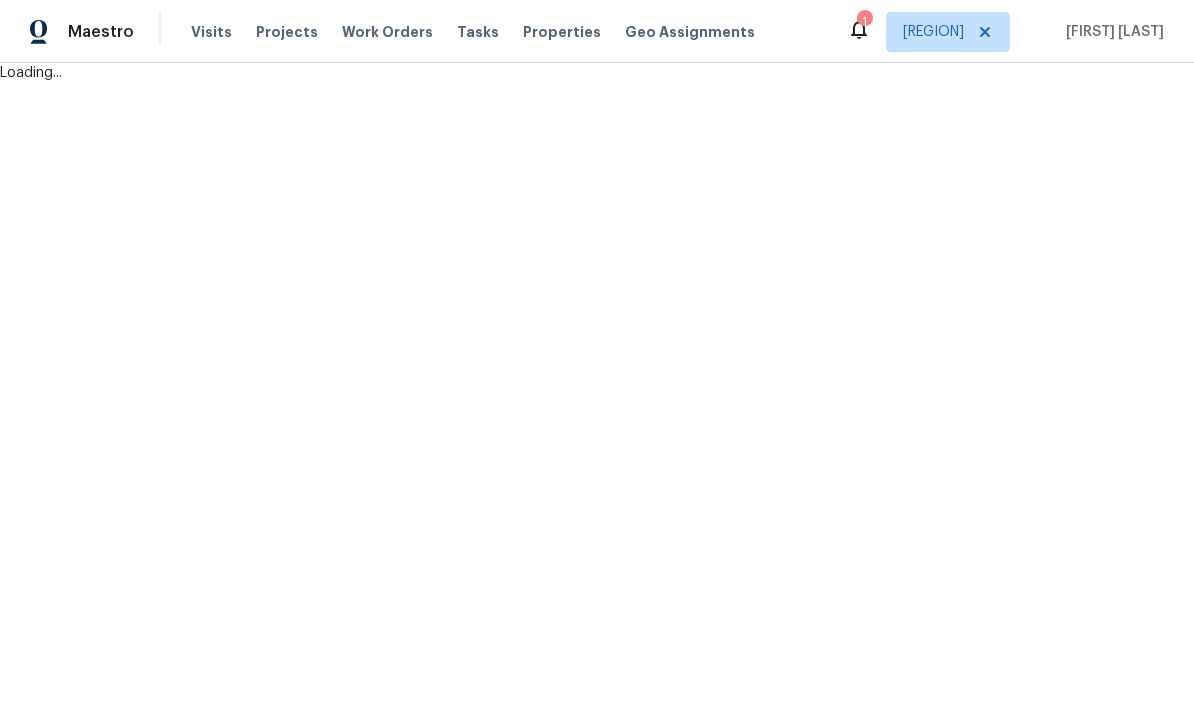 click on "Sf Bay Area [FIRST] [LAST] Loading..." at bounding box center (597, 41) 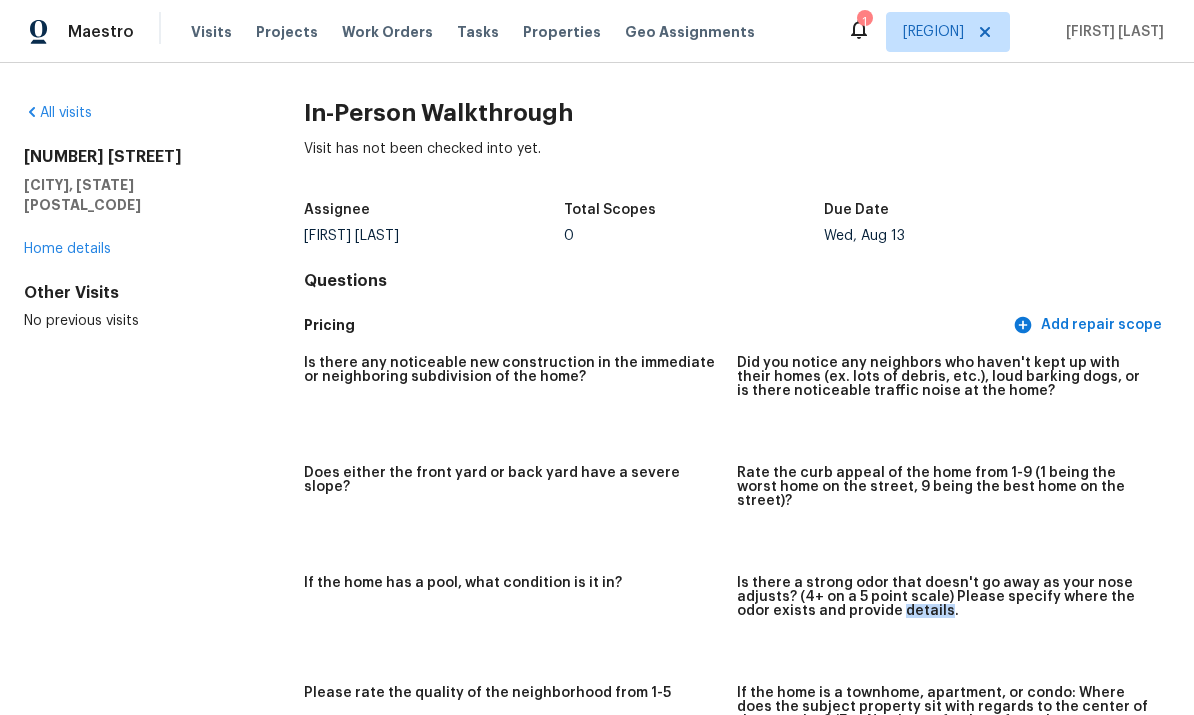 click on "Is there any noticeable new construction in the immediate or neighboring subdivision of the home? Did you notice any neighbors who haven't kept up with their homes (ex. lots of debris, etc.), loud barking dogs, or is there noticeable traffic noise at the home? Does either the front yard or back yard have a severe slope? Rate the curb appeal of the home from 1-9 (1 being the worst home on the street, 9 being the best home on the street)? If the home has a pool, what condition is it in? Is there a strong odor that doesn't go away as your nose adjusts? (4+ on a 5 point scale) Please specify where the odor exists and provide details. Please rate the quality of the neighborhood from 1-5 If the home is a townhome, apartment, or condo: Where does the subject property sit with regards to the center of the complex? (E.g, Northeast furthest from the gate entry on the opposite side of the busy road)" at bounding box center (737, 571) 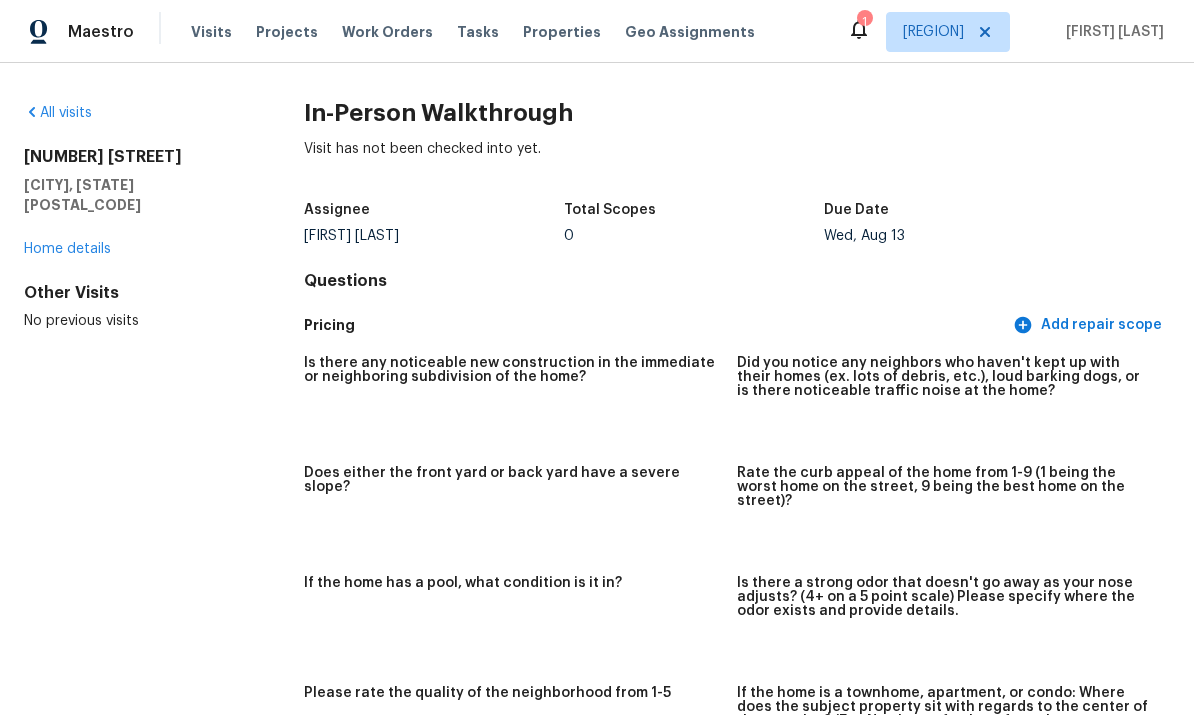click on "Is there any noticeable new construction in the immediate or neighboring subdivision of the home? Did you notice any neighbors who haven't kept up with their homes (ex. lots of debris, etc.), loud barking dogs, or is there noticeable traffic noise at the home? Does either the front yard or back yard have a severe slope? Rate the curb appeal of the home from 1-9 (1 being the worst home on the street, 9 being the best home on the street)? If the home has a pool, what condition is it in? Is there a strong odor that doesn't go away as your nose adjusts? (4+ on a 5 point scale) Please specify where the odor exists and provide details. Please rate the quality of the neighborhood from 1-5 If the home is a townhome, apartment, or condo: Where does the subject property sit with regards to the center of the complex? (E.g, Northeast furthest from the gate entry on the opposite side of the busy road)" at bounding box center [737, 571] 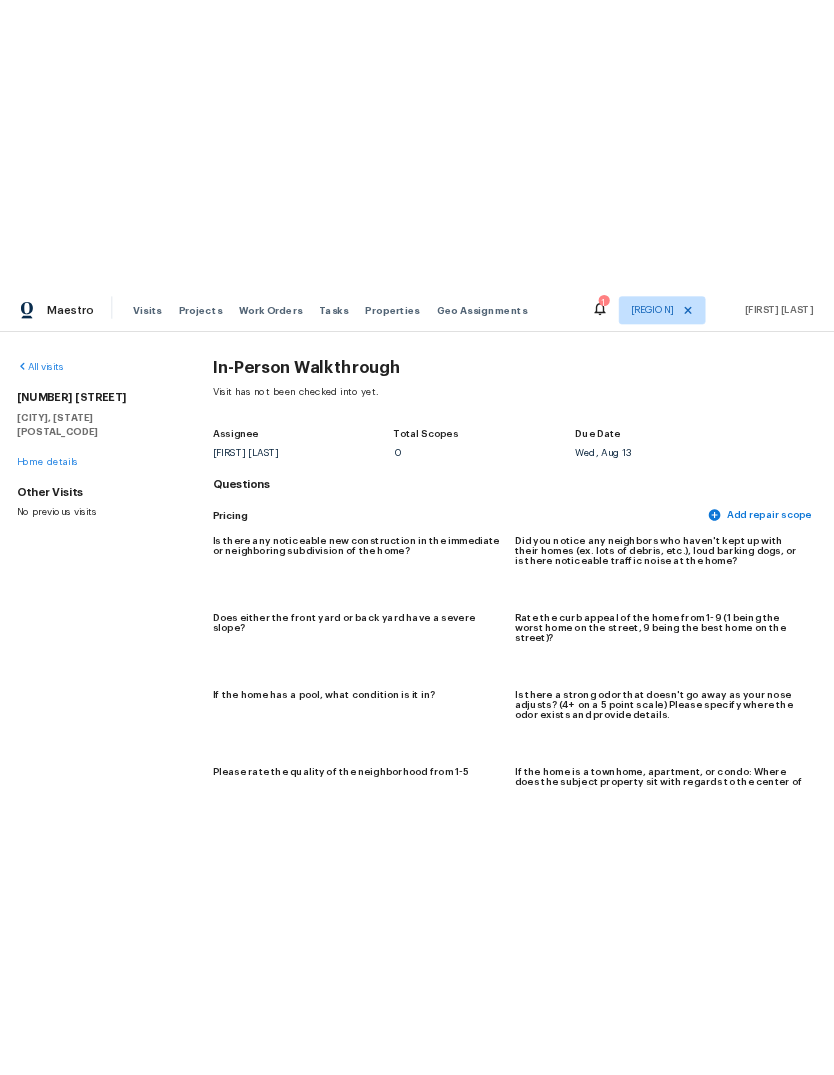 scroll, scrollTop: 0, scrollLeft: 0, axis: both 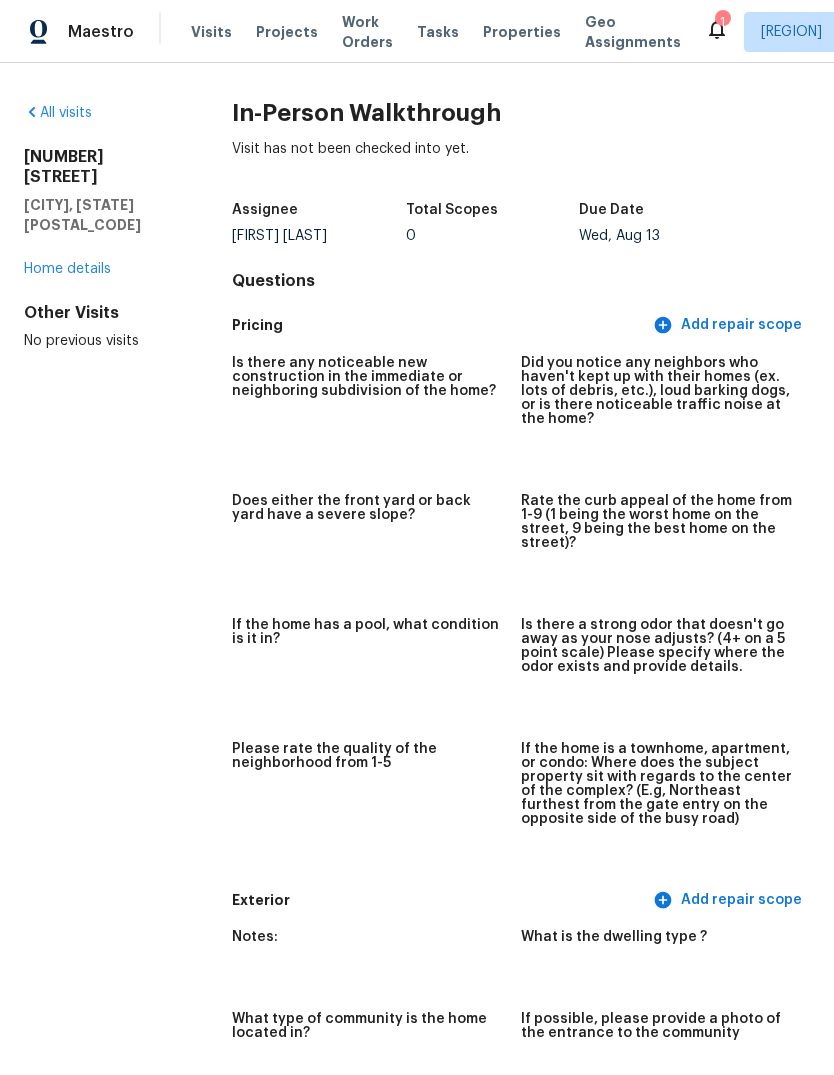click on "Visits" at bounding box center (211, 32) 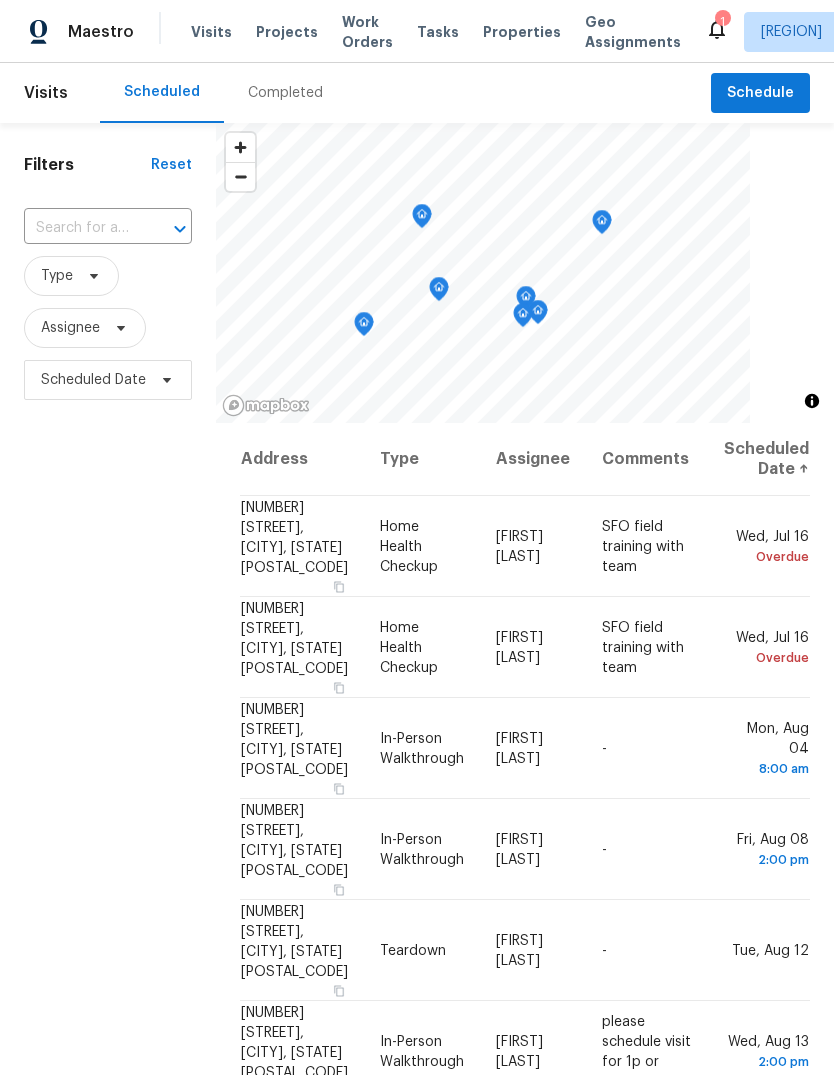 click on "Completed" at bounding box center (285, 93) 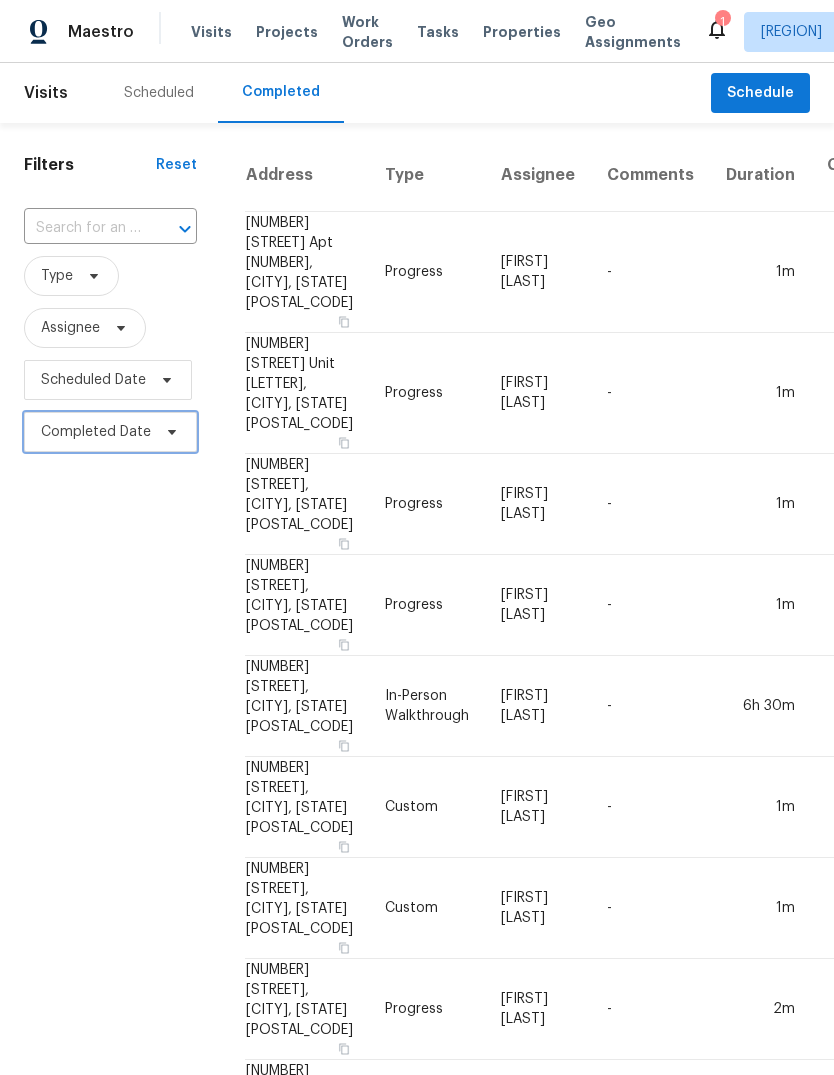 click on "Completed Date" at bounding box center [96, 432] 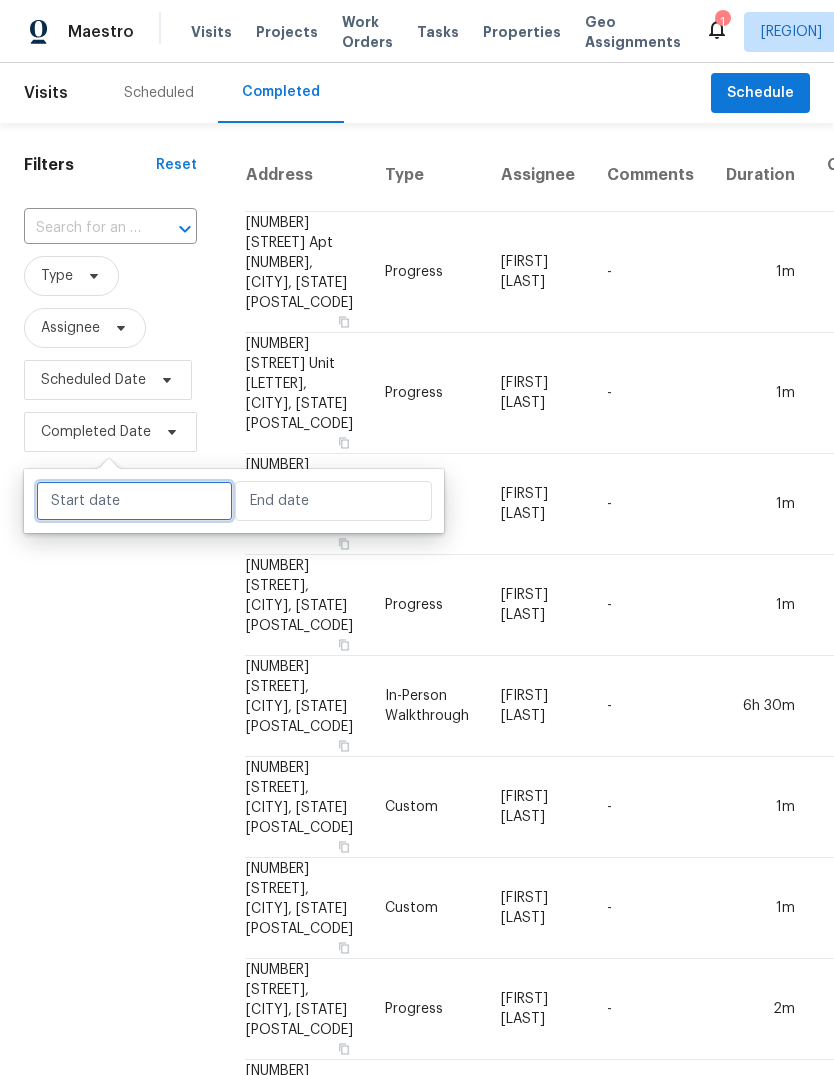 click at bounding box center [134, 501] 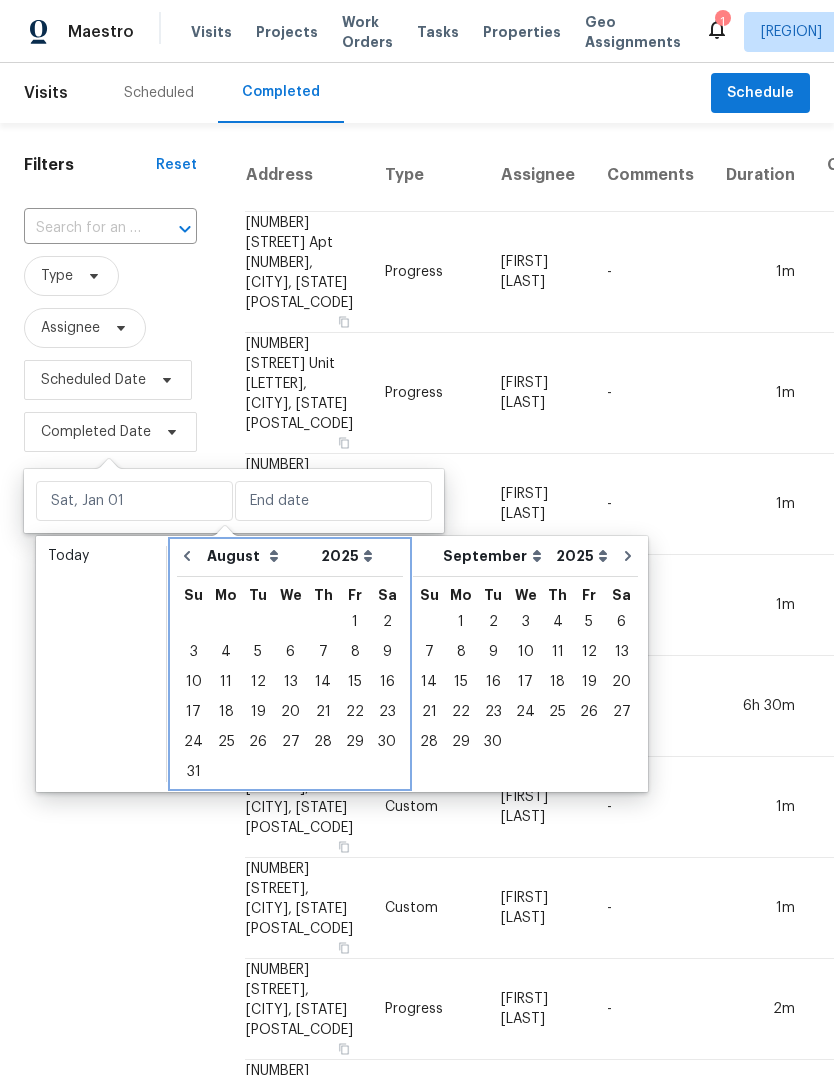 click 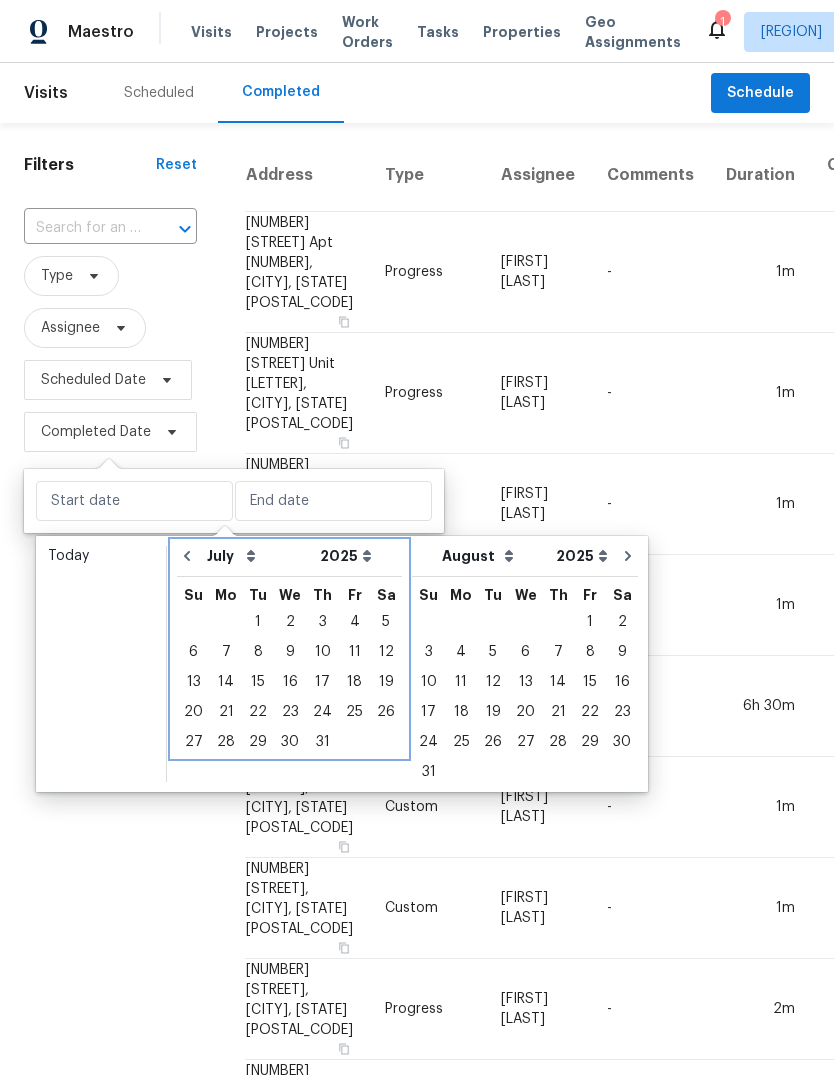 click 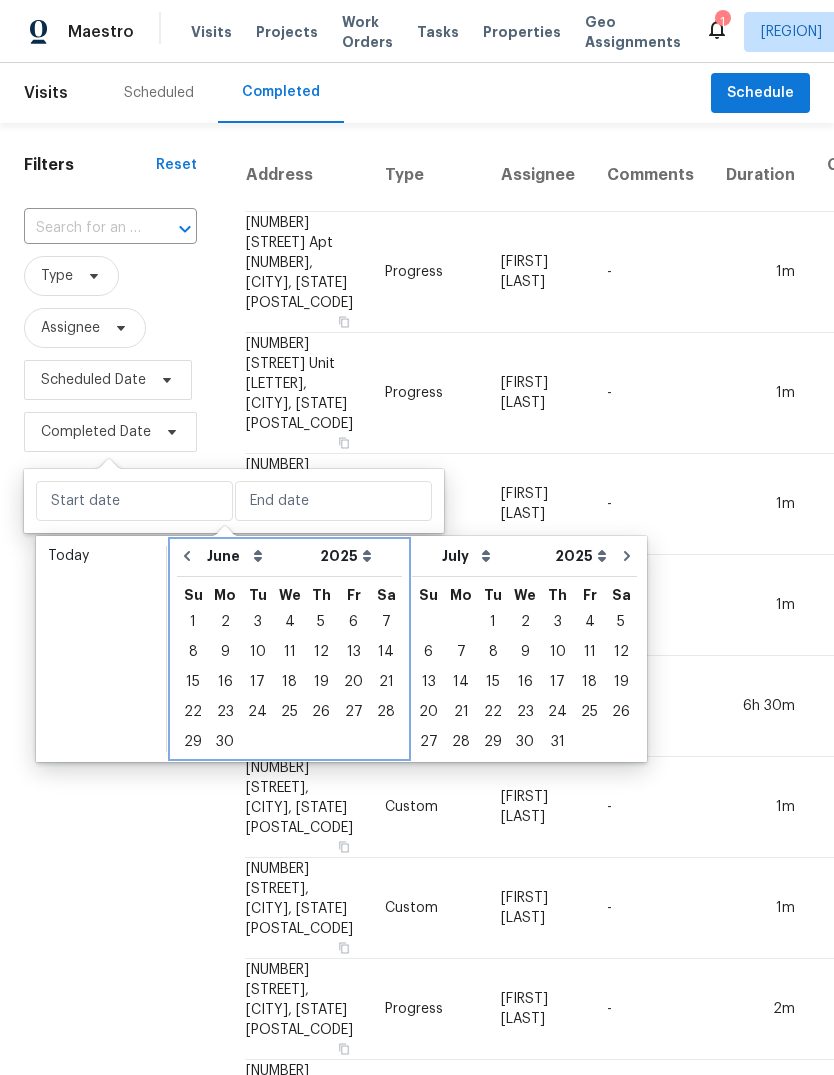click at bounding box center (187, 556) 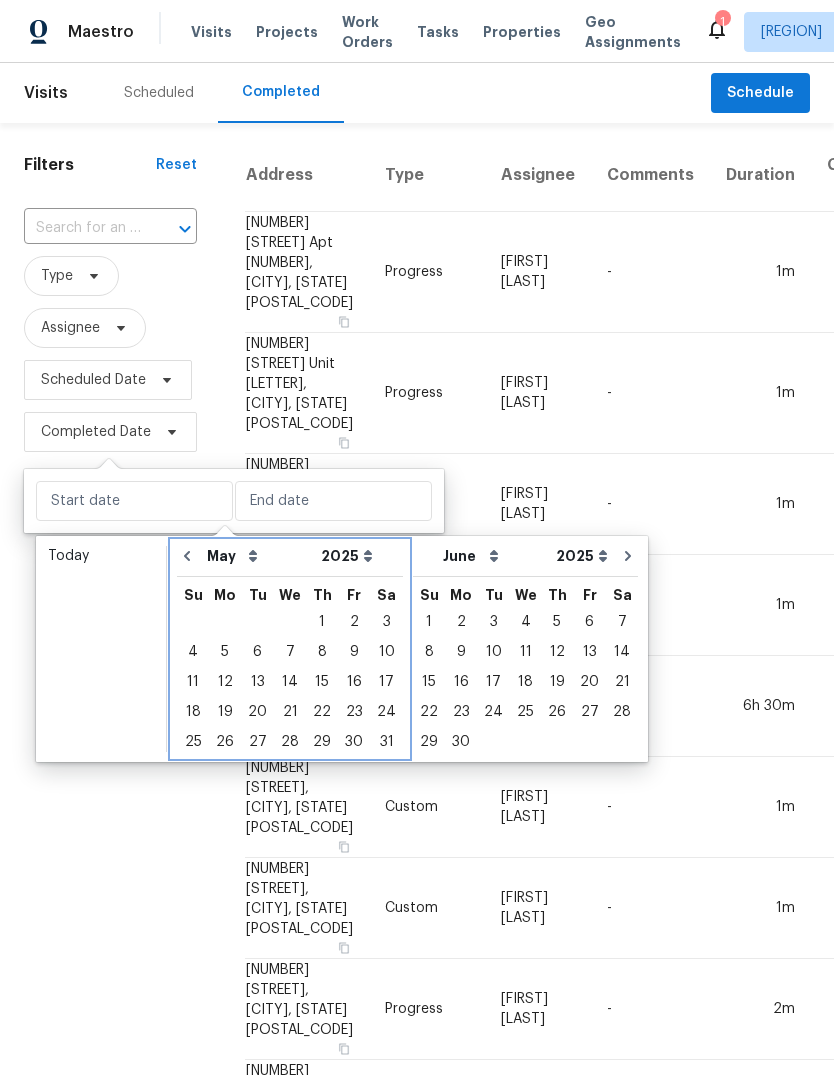click at bounding box center (187, 556) 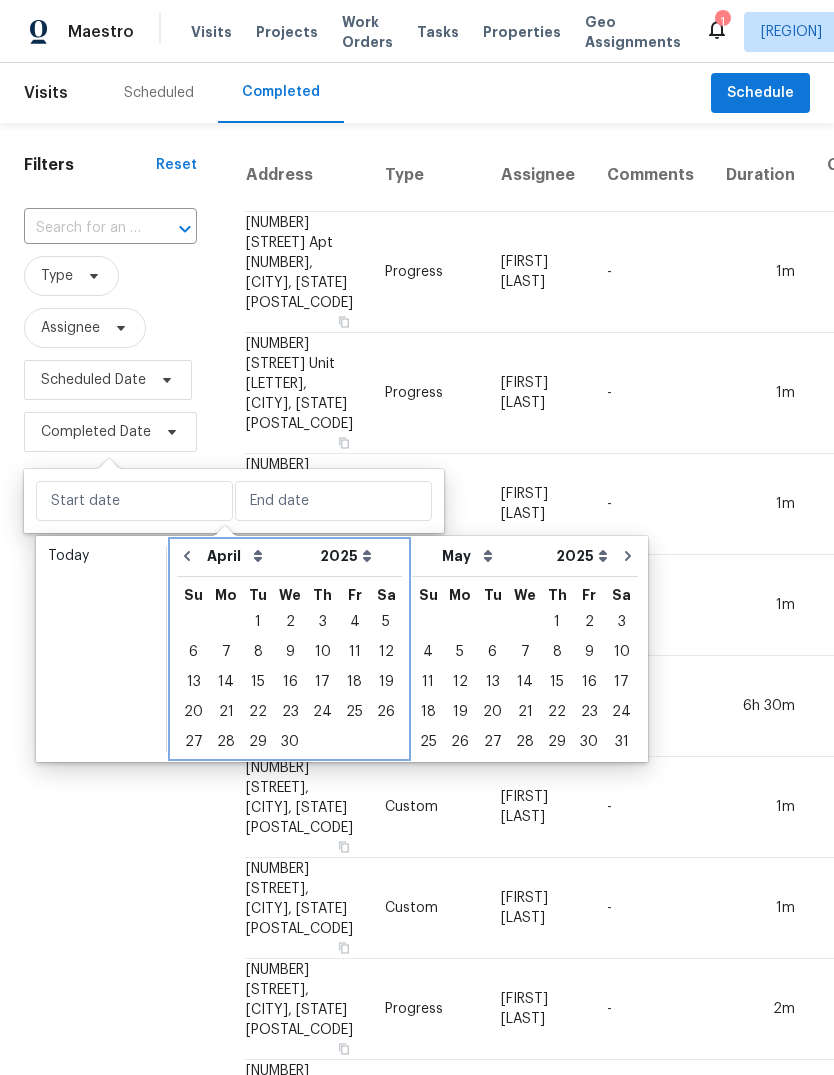 click 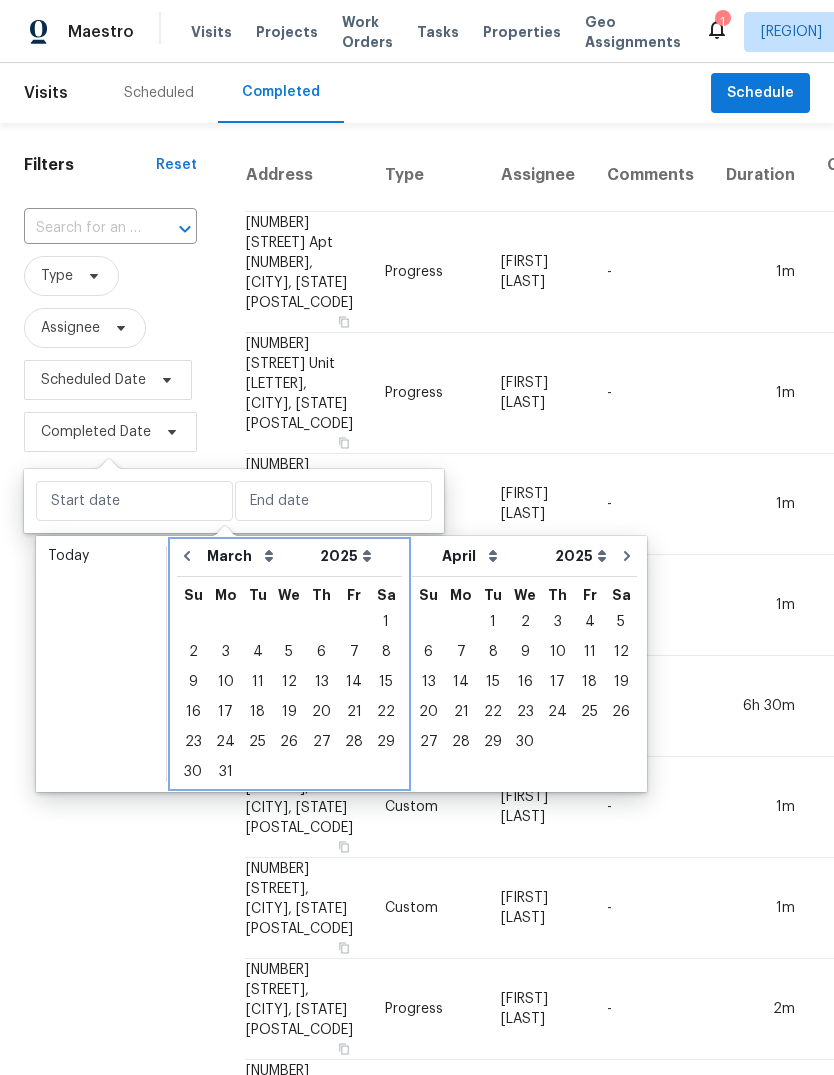 click 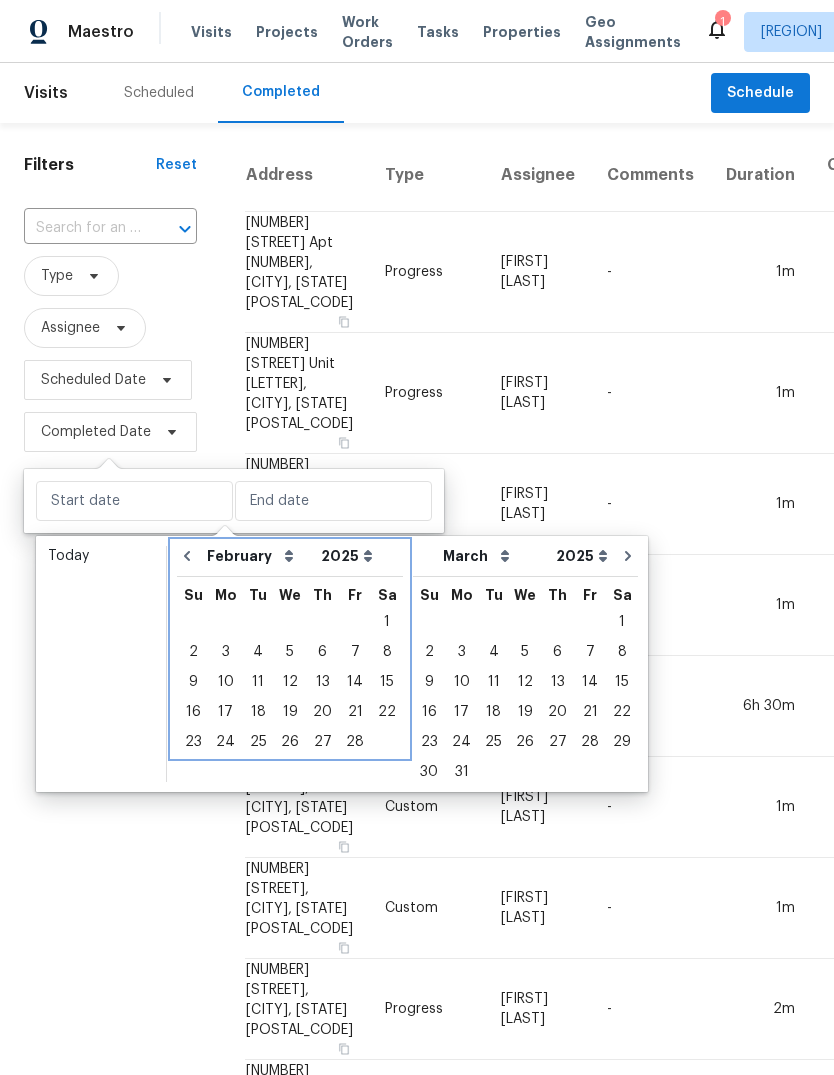 click 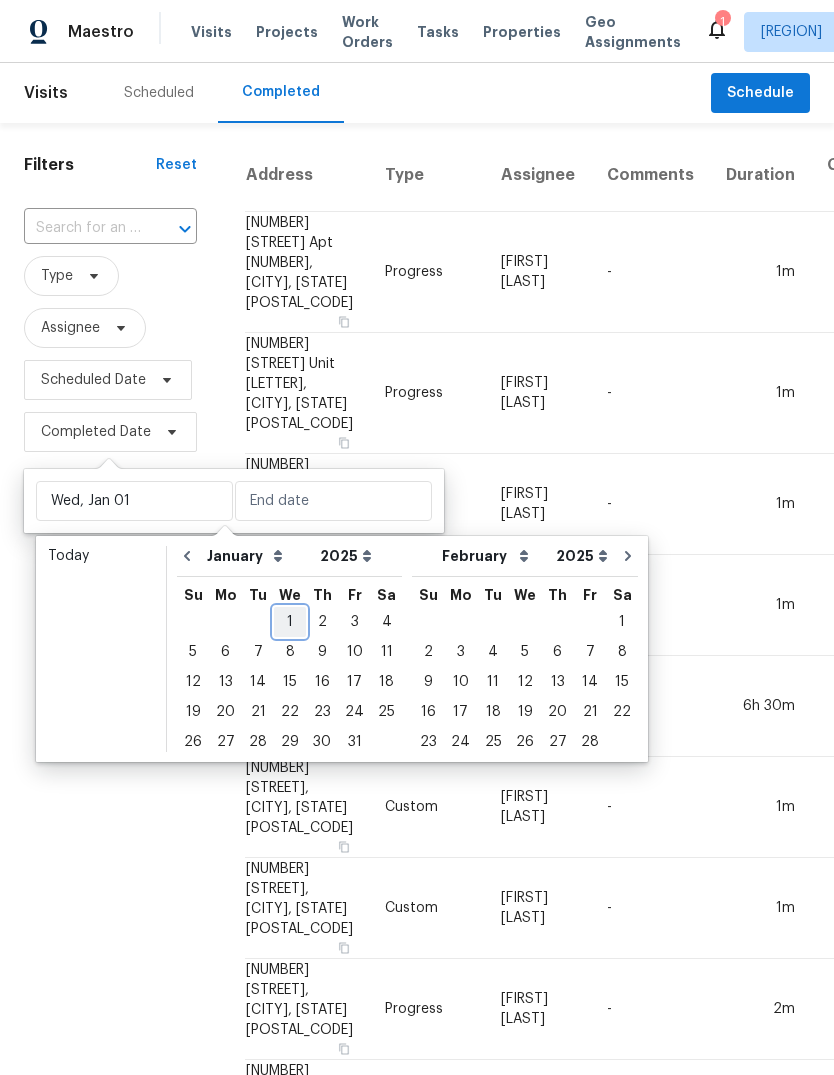 click on "1" at bounding box center [290, 622] 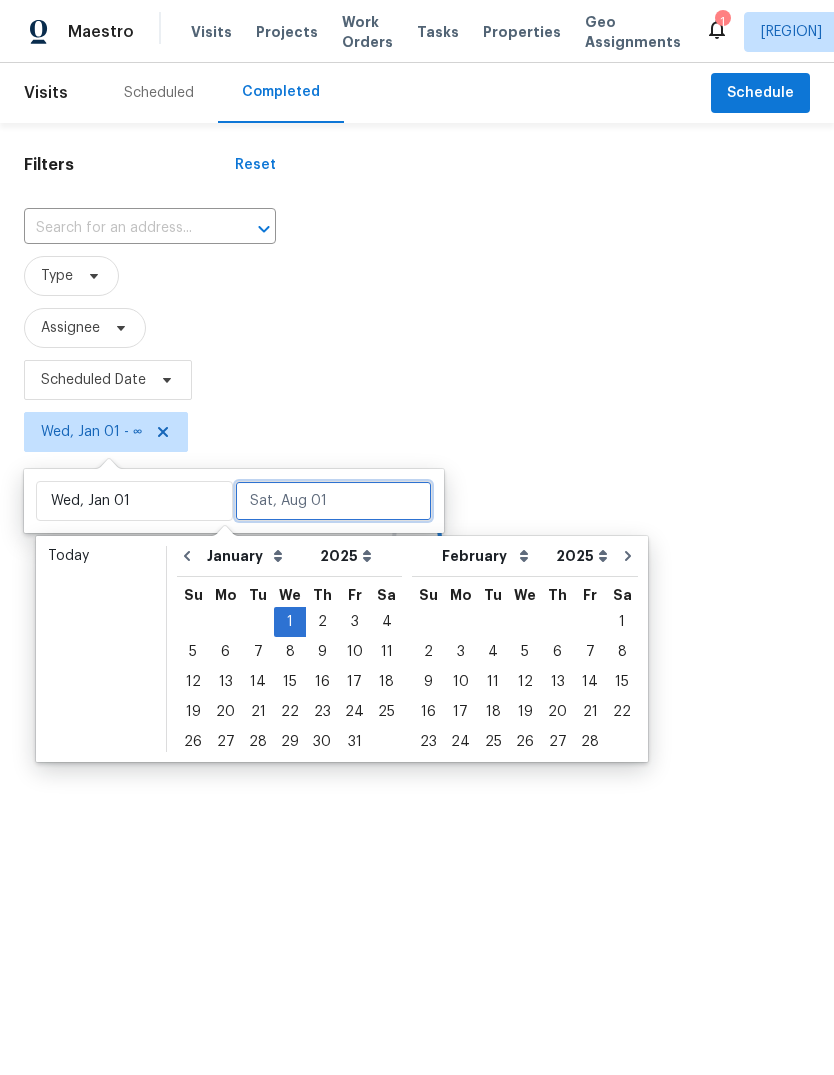 type on "Wed, Jan 01" 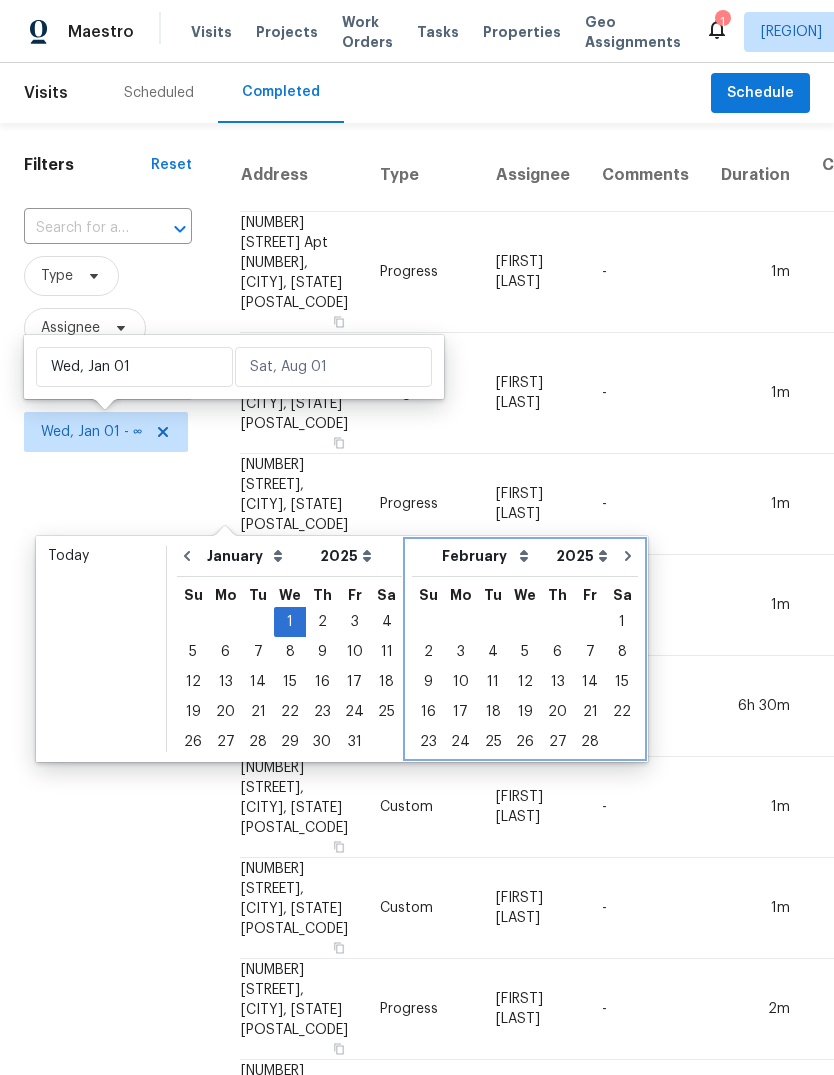 click 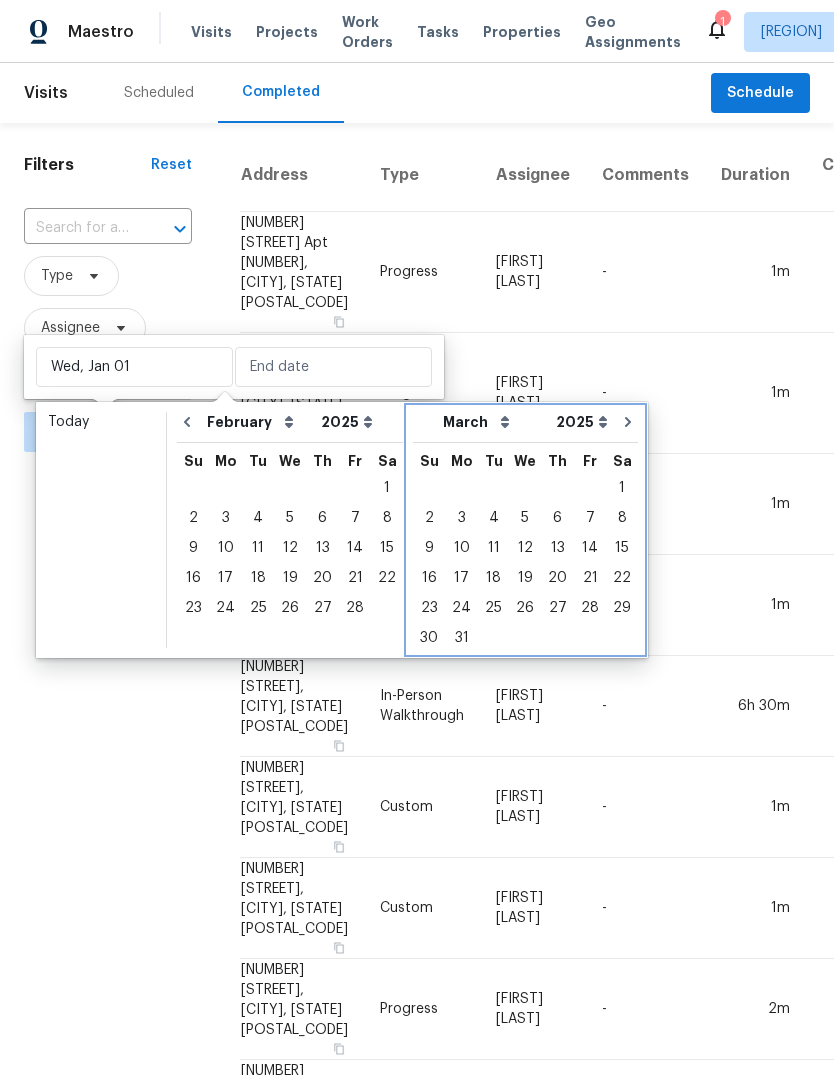 click 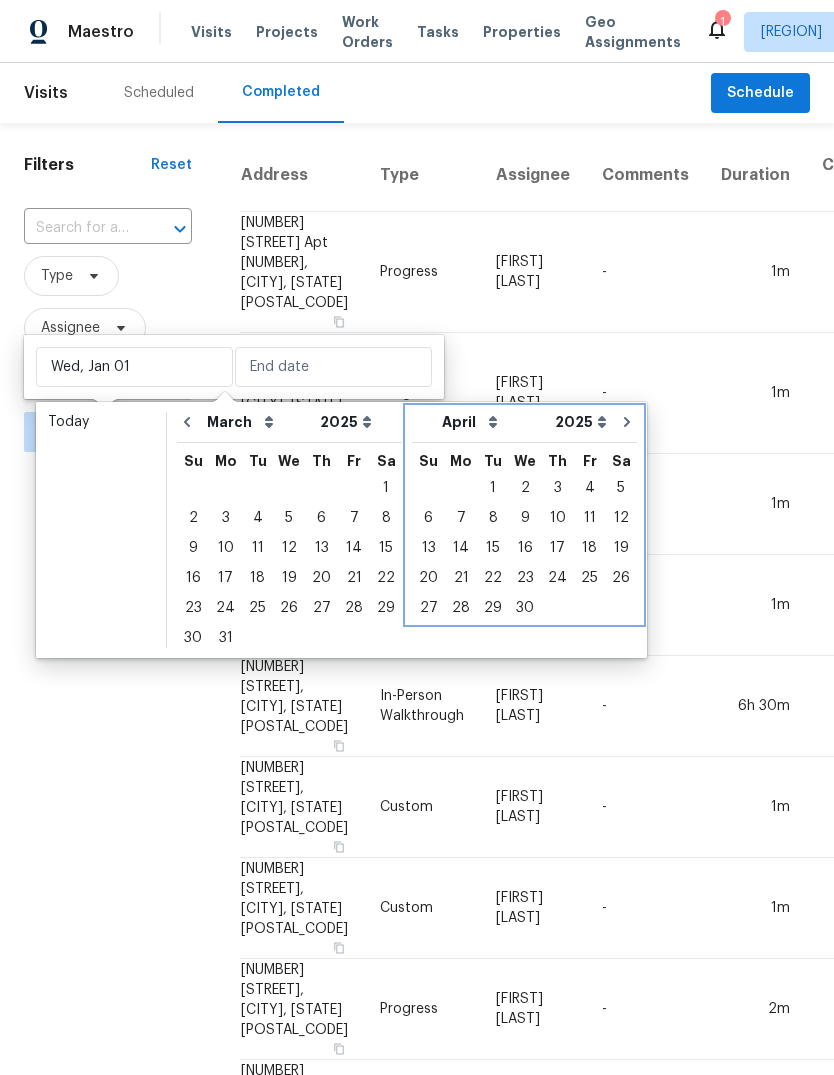 click 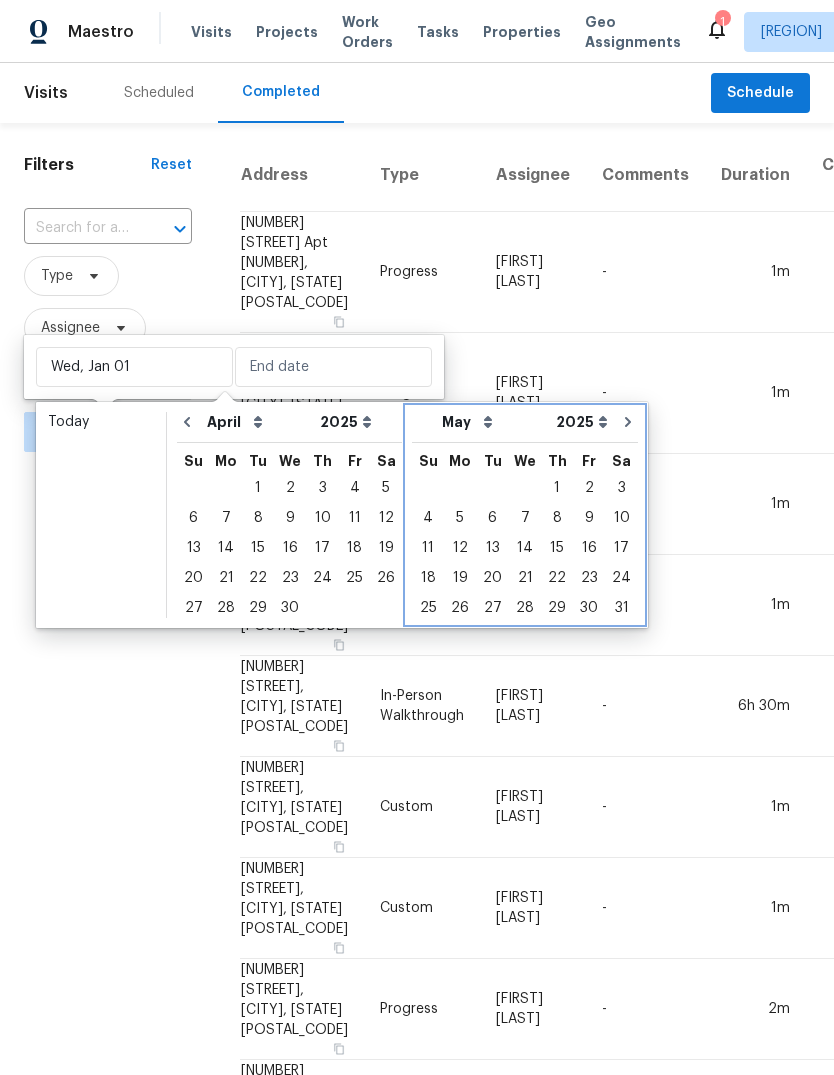 click 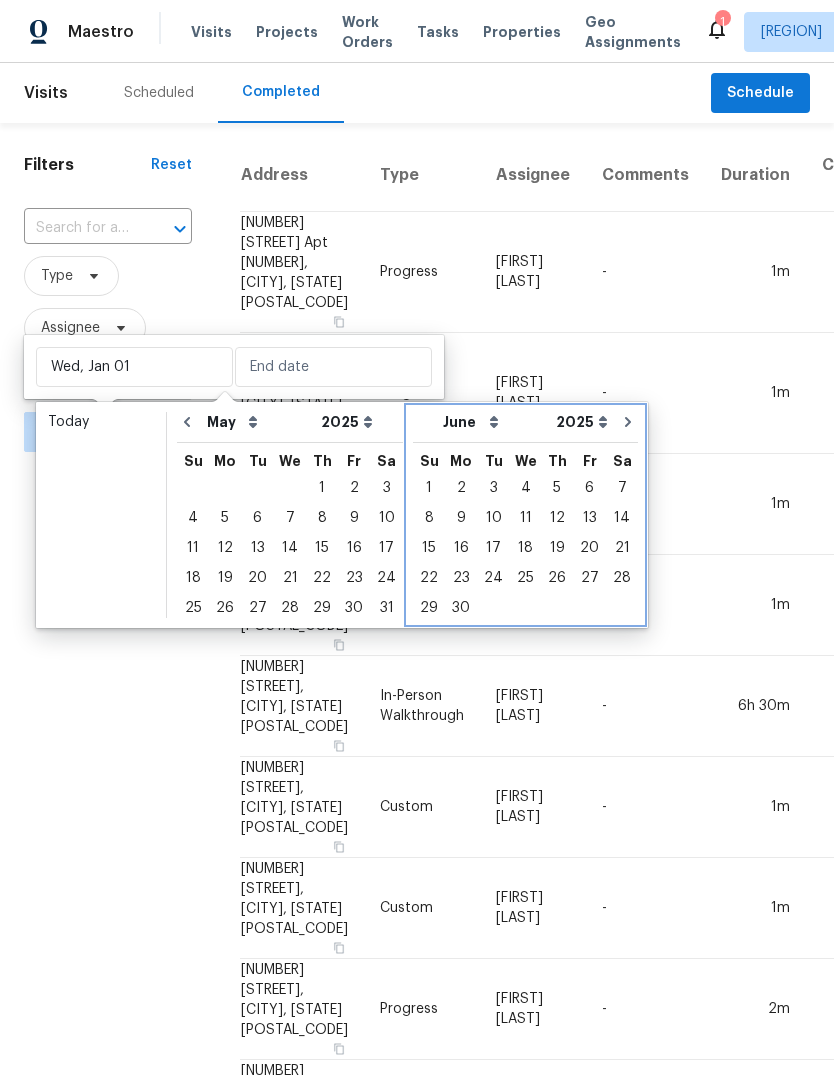 click 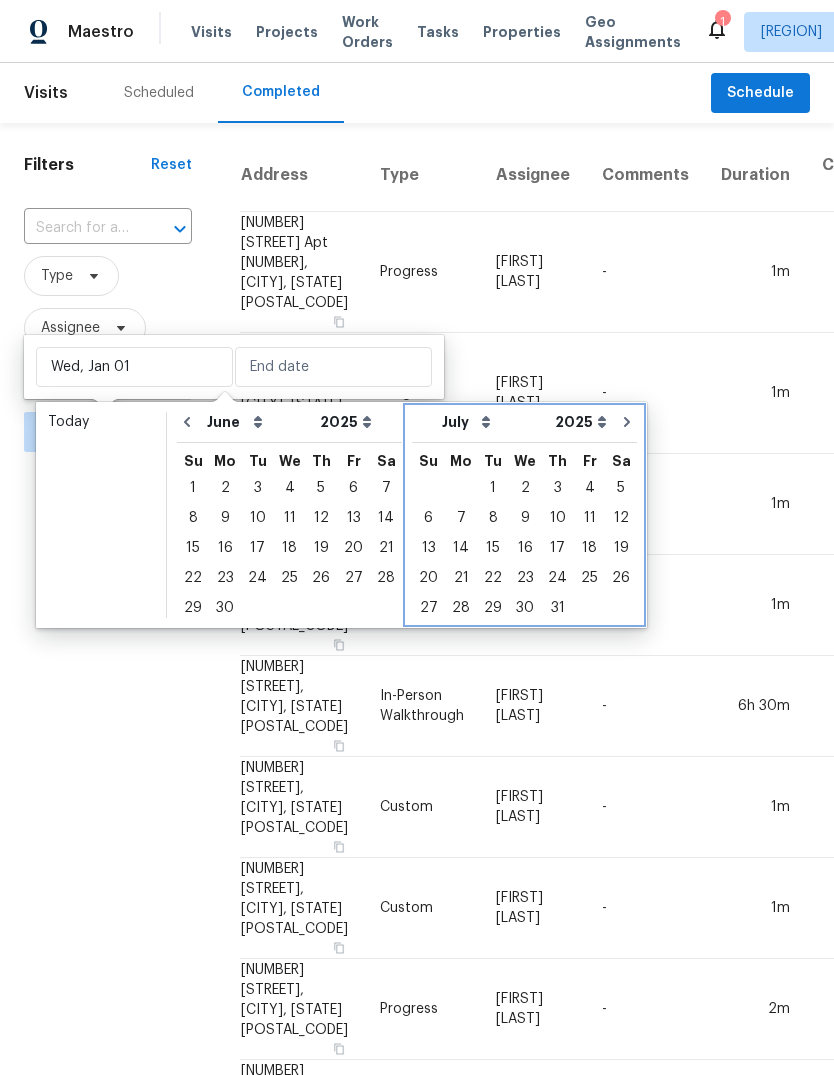 click 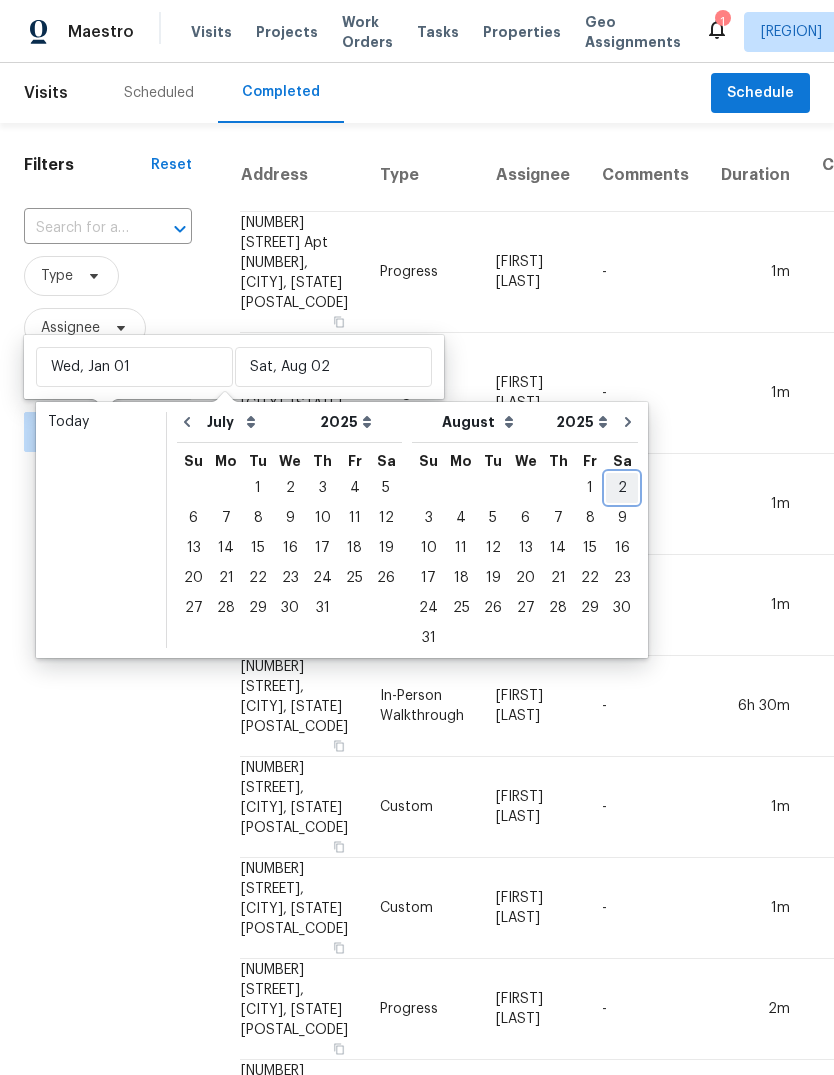 click on "2" at bounding box center (622, 488) 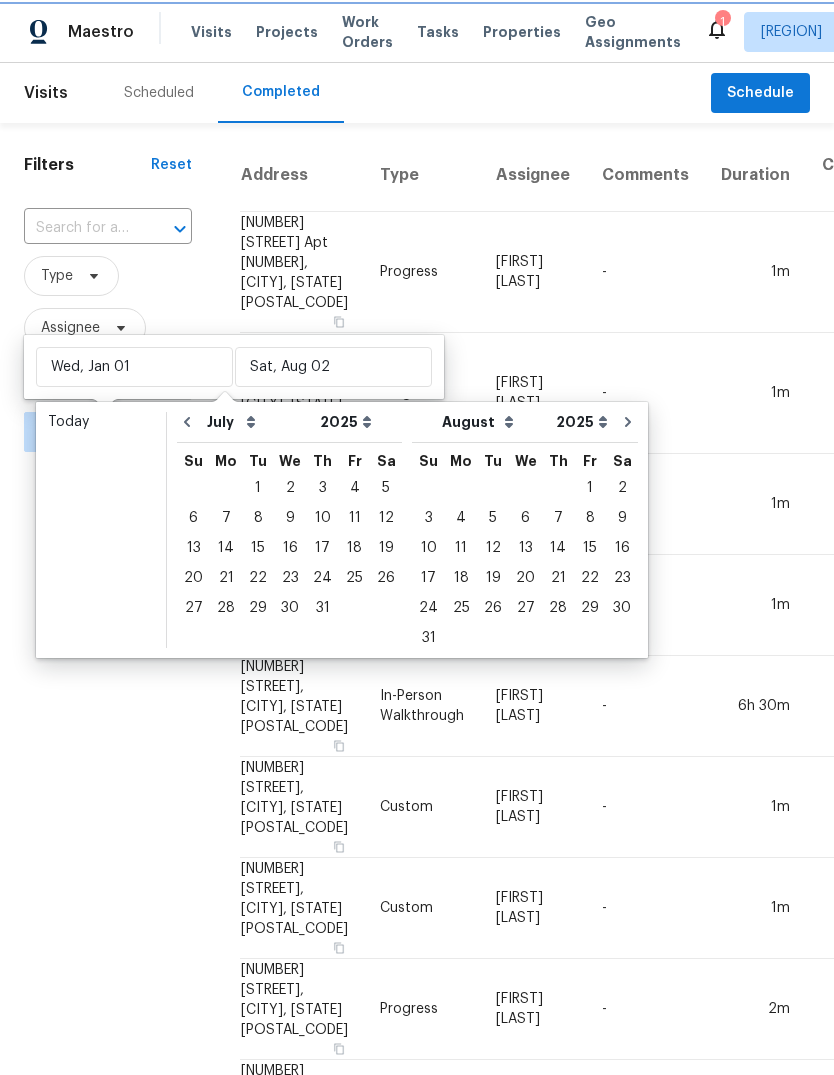 type on "Sat, Aug 02" 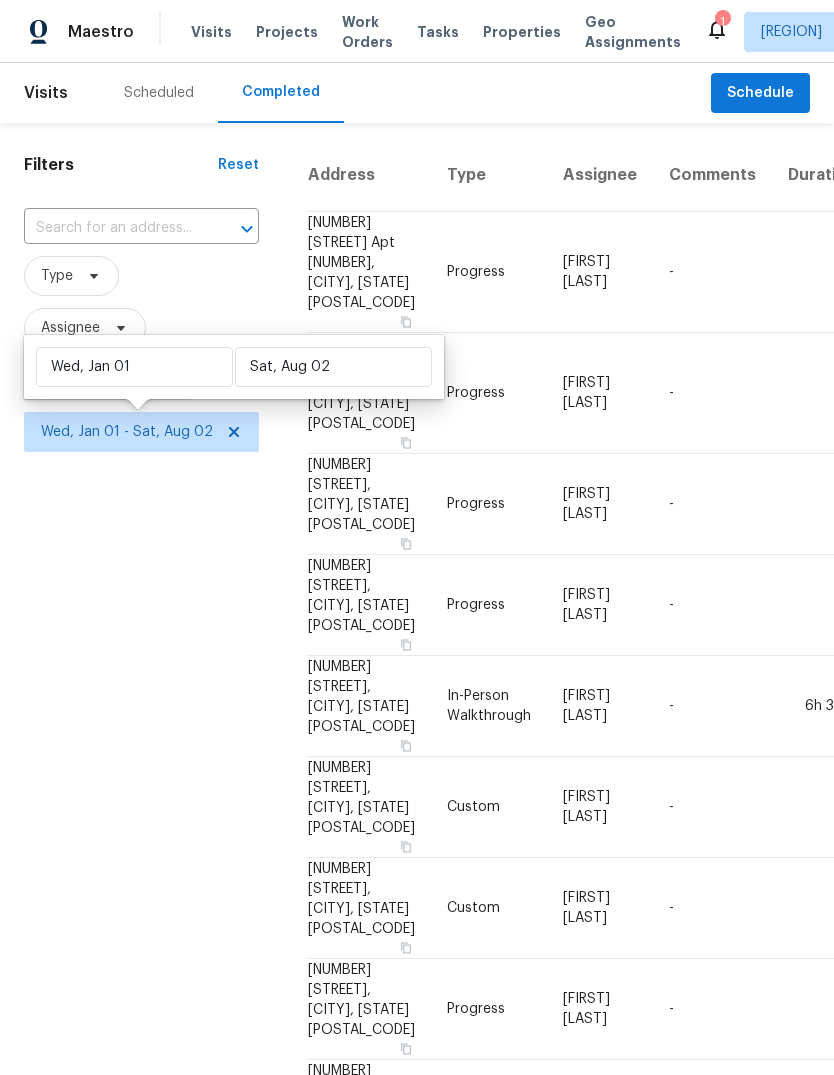 click on "Type" at bounding box center (141, 276) 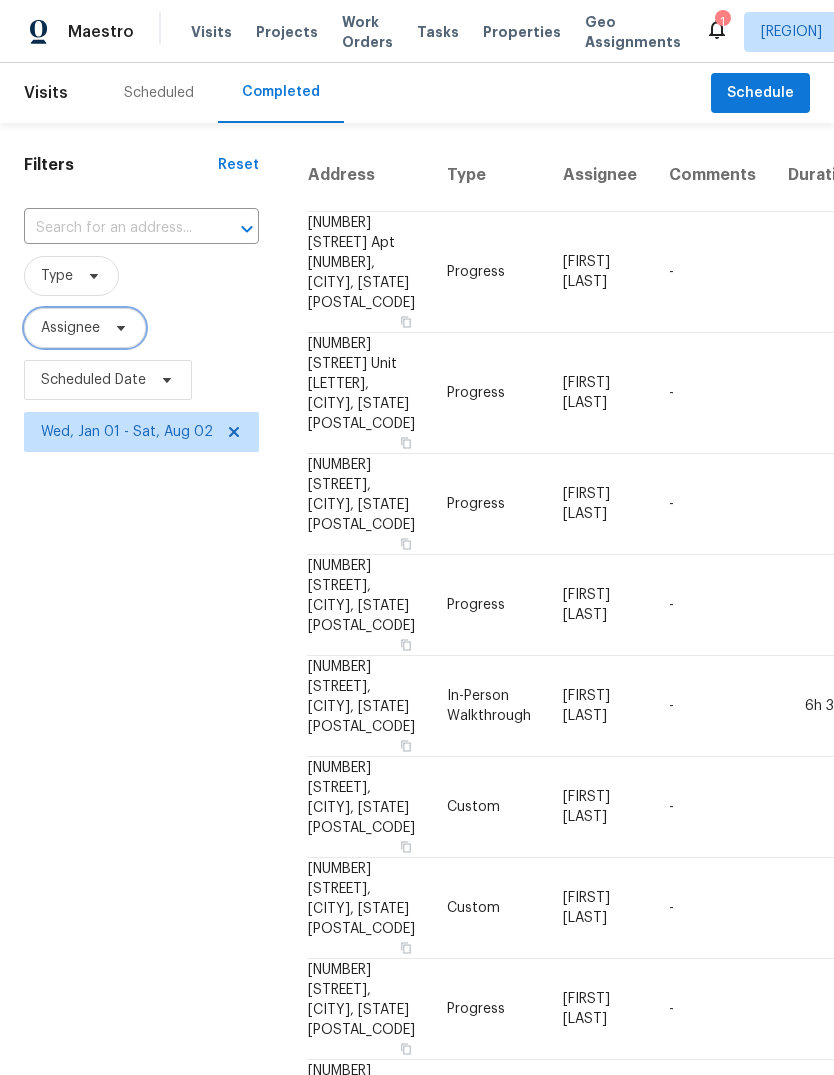 click on "Assignee" at bounding box center (70, 328) 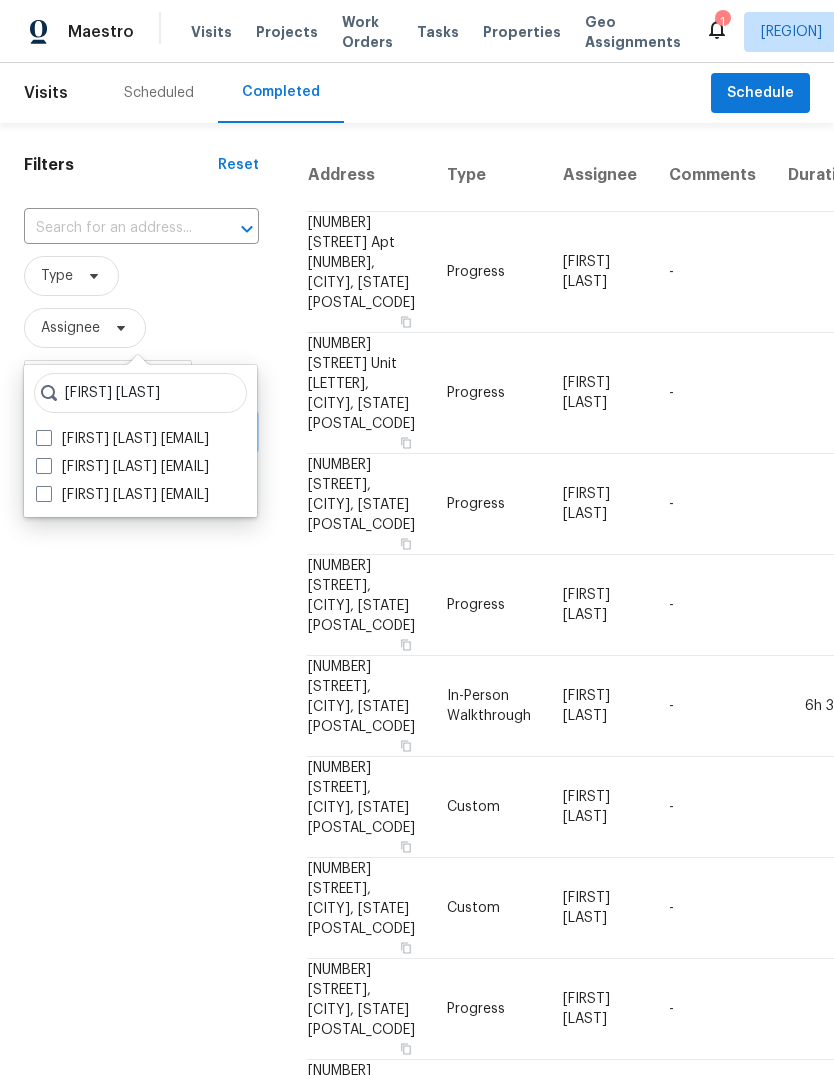 type on "[FIRST] [LAST]" 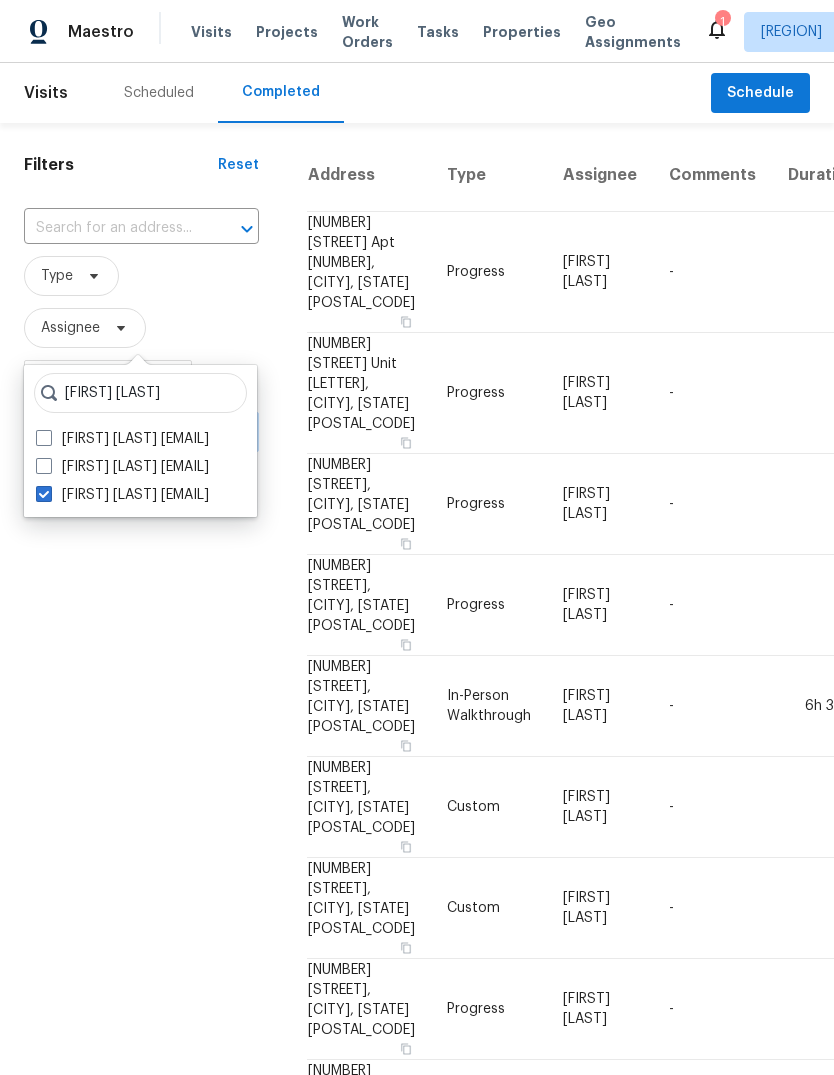 checkbox on "true" 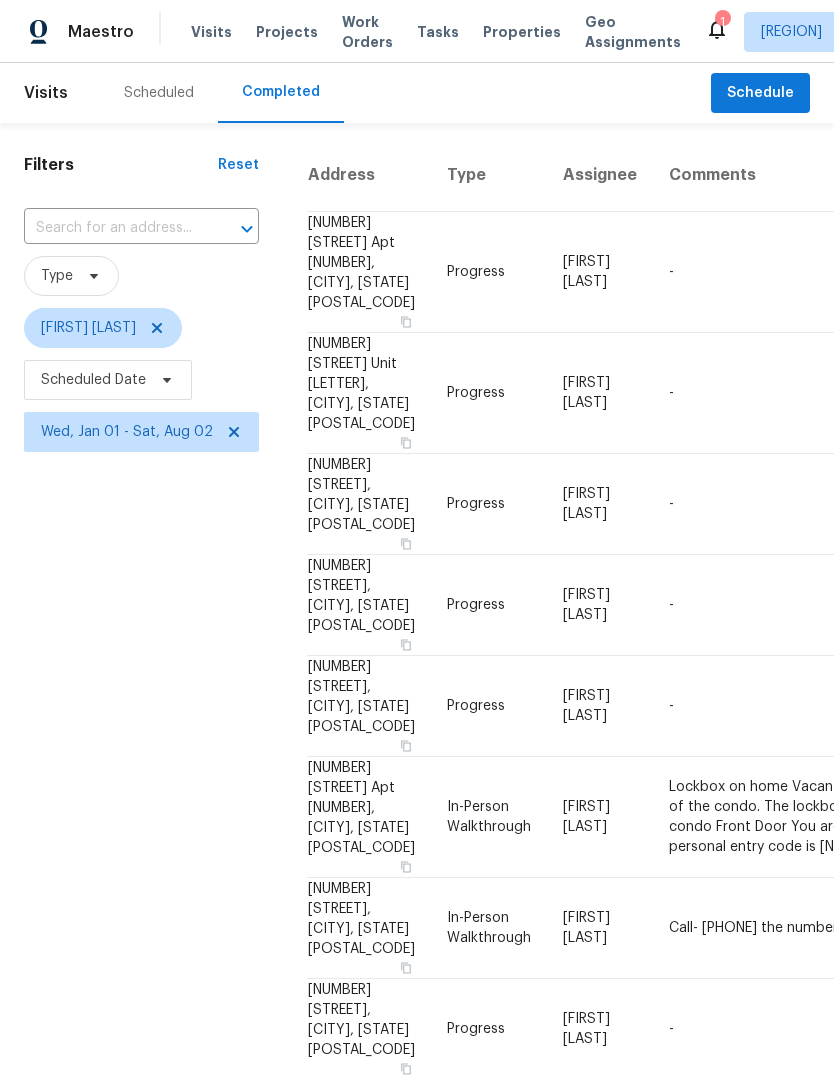 scroll, scrollTop: 0, scrollLeft: 0, axis: both 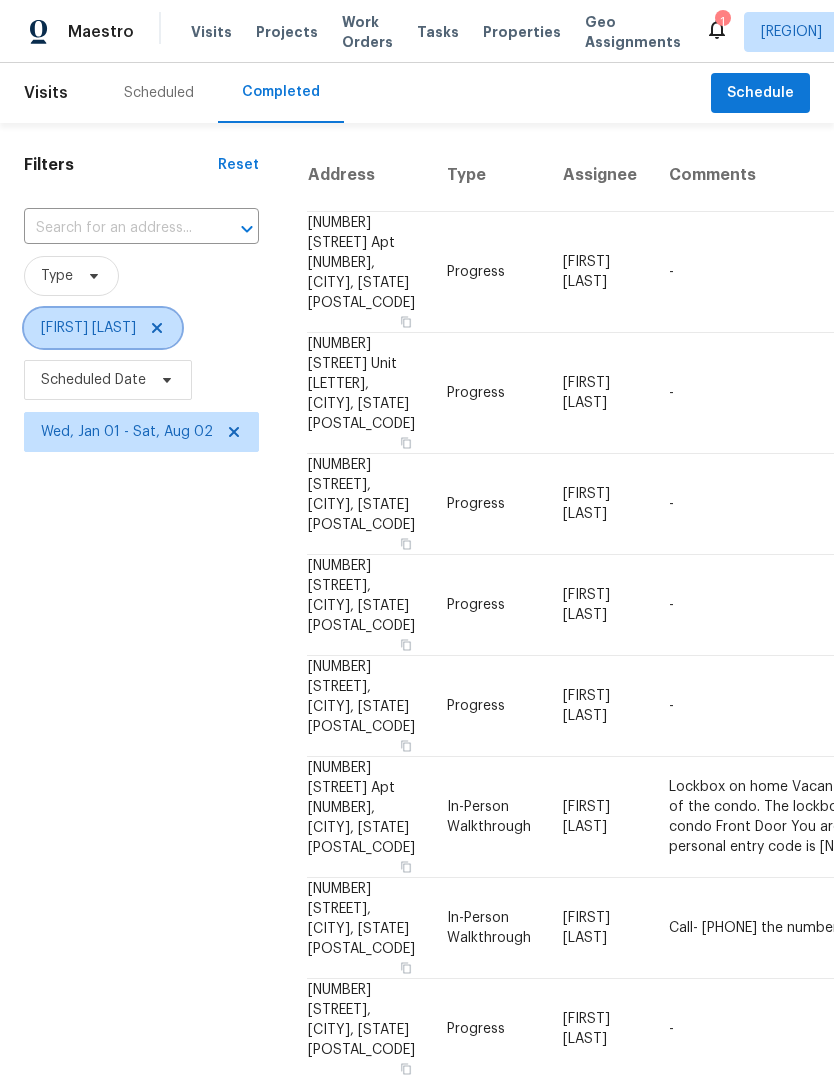 click 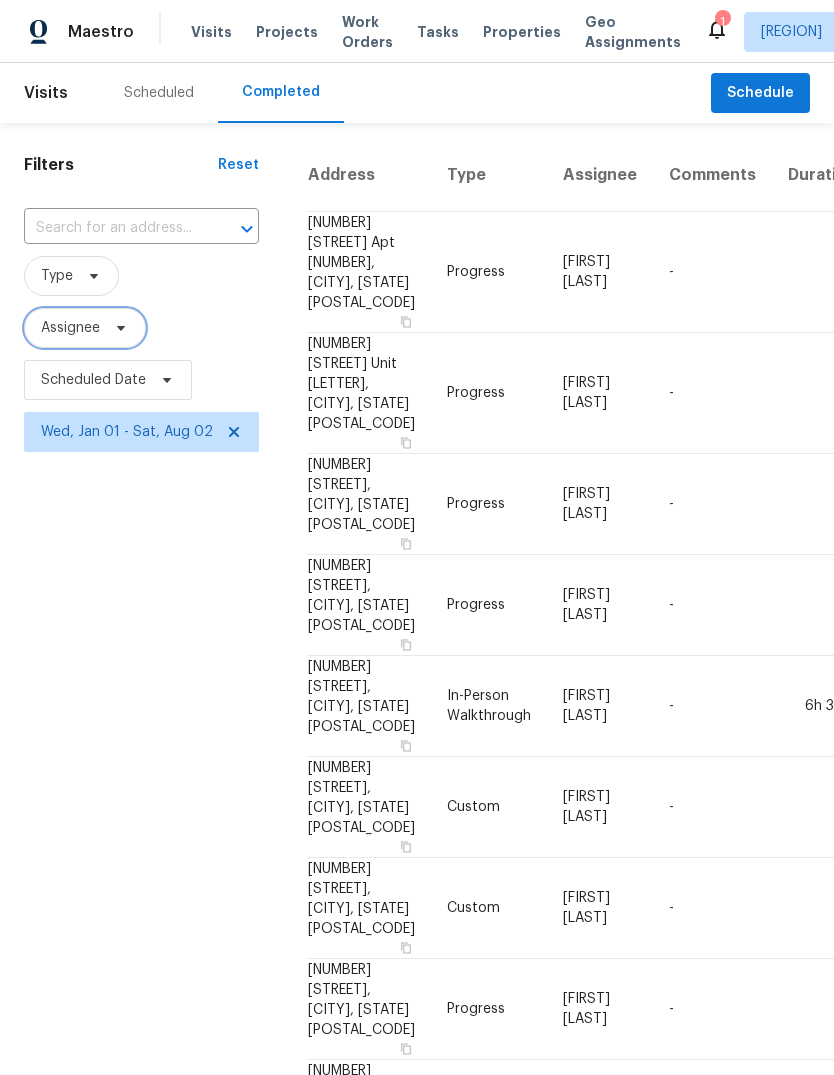 click on "Assignee" at bounding box center (70, 328) 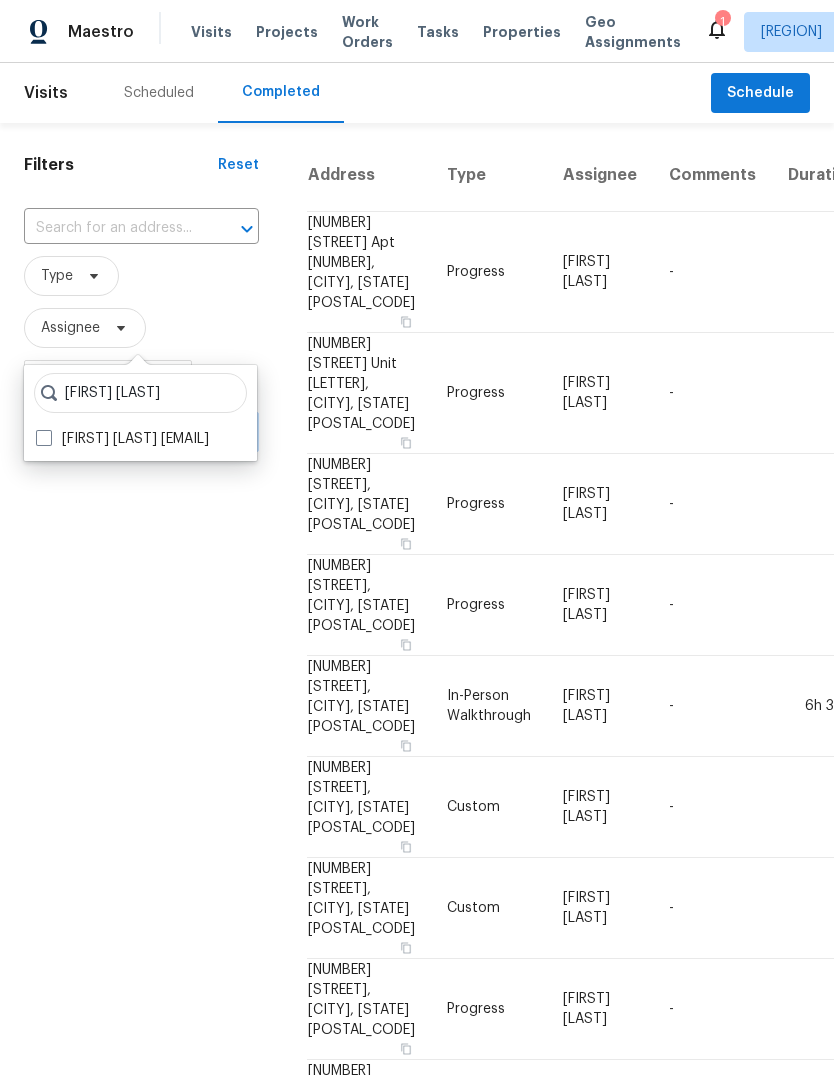 type on "[FIRST] [LAST]" 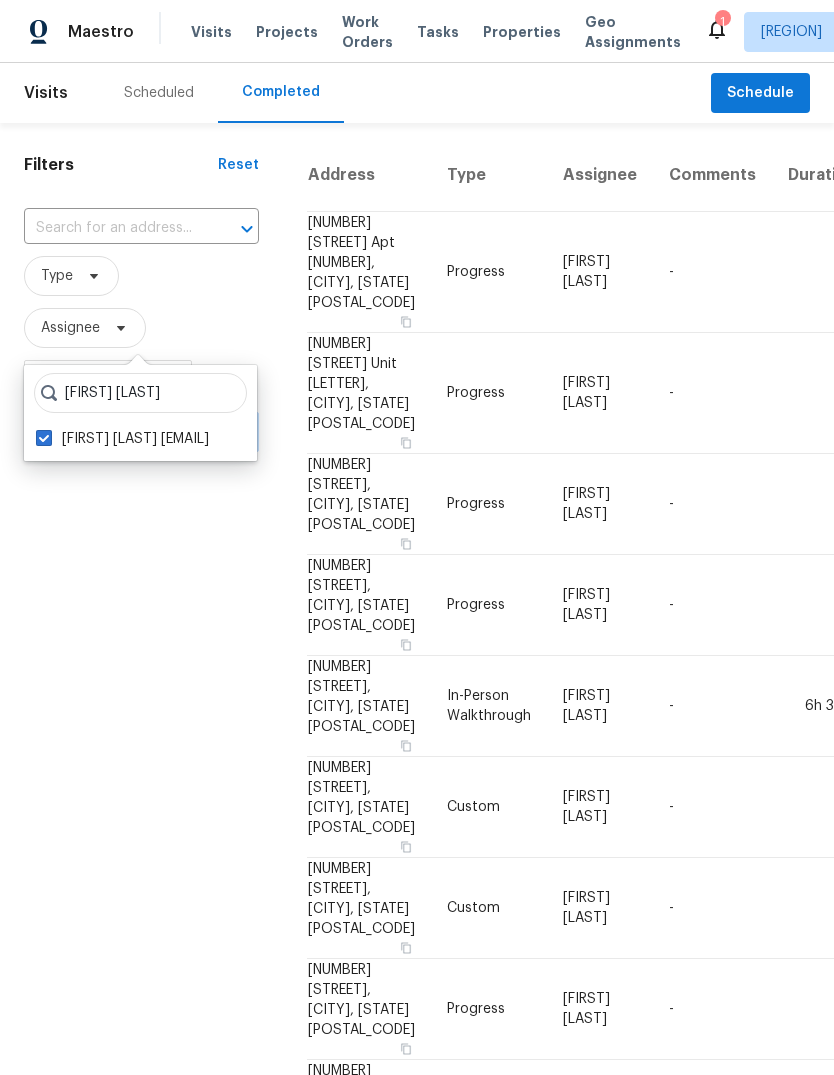 checkbox on "true" 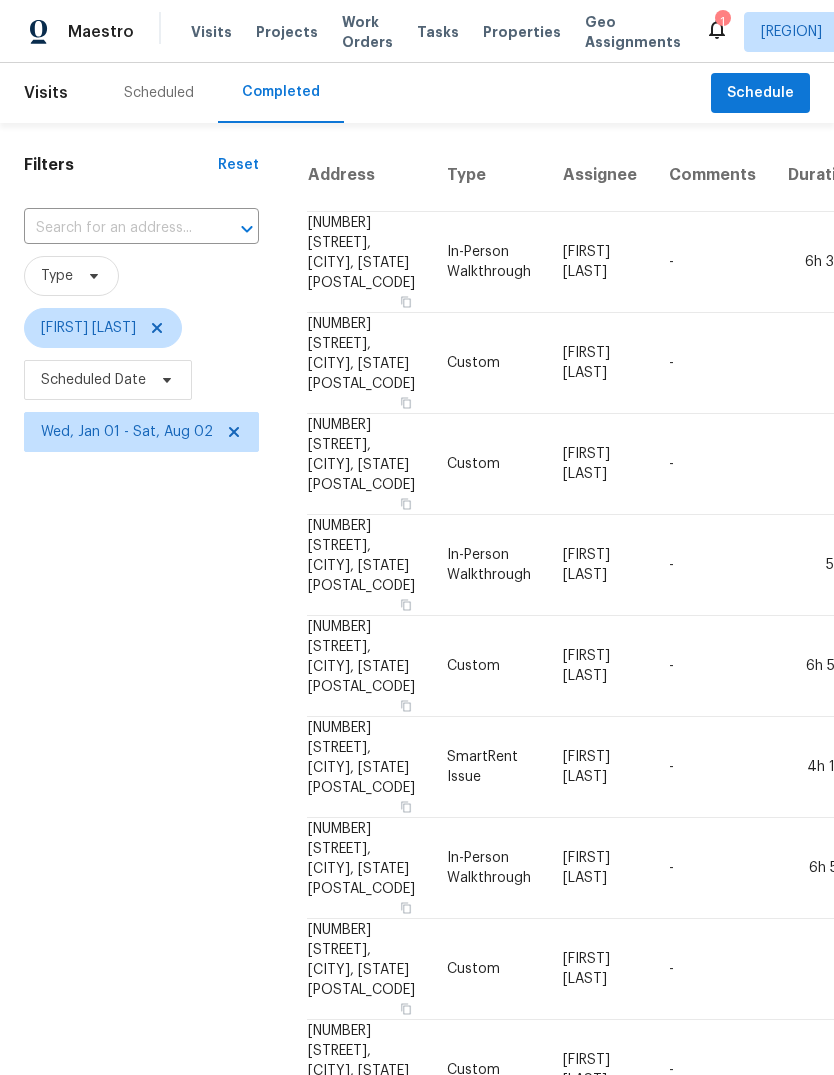 scroll, scrollTop: 0, scrollLeft: 0, axis: both 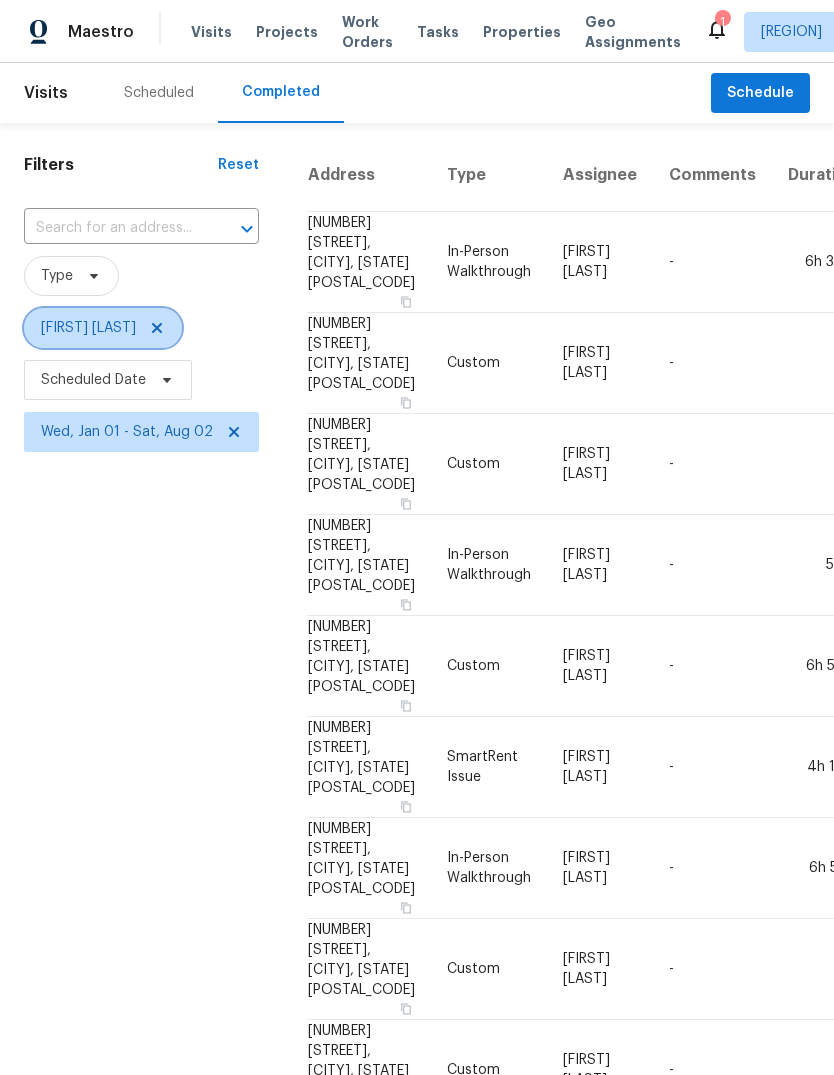 click 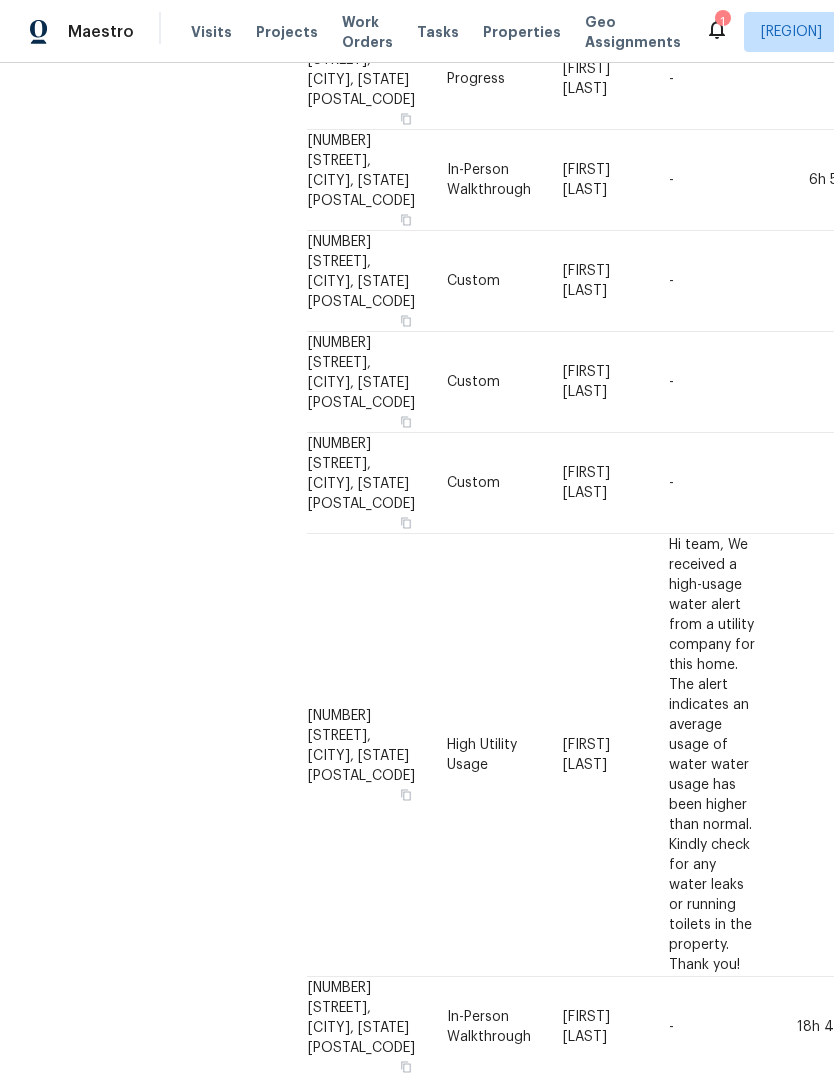 scroll, scrollTop: 1877, scrollLeft: 0, axis: vertical 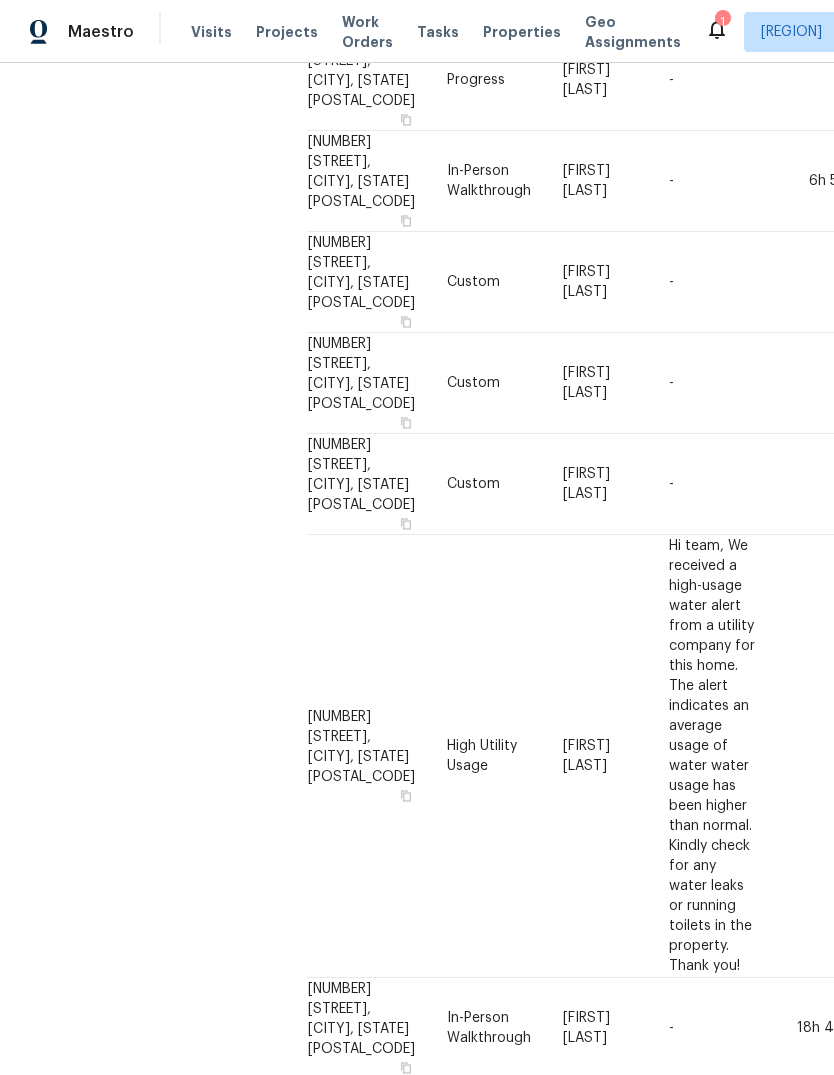 click 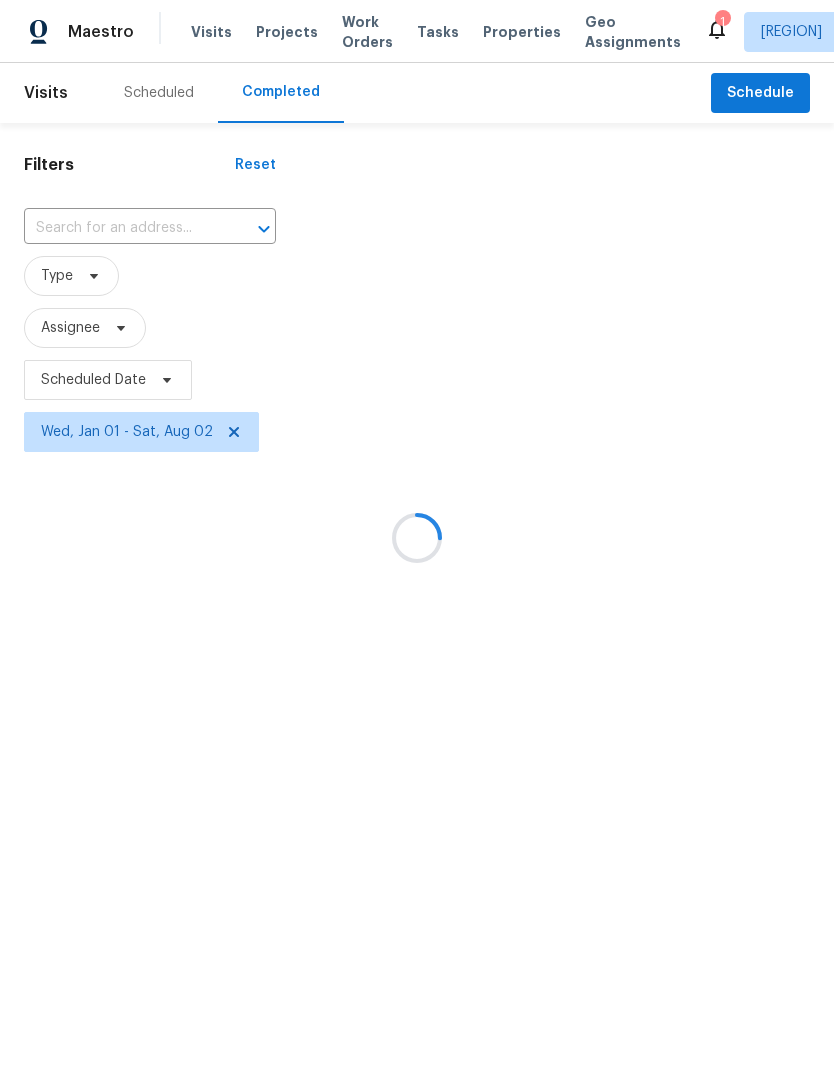 scroll, scrollTop: 0, scrollLeft: 0, axis: both 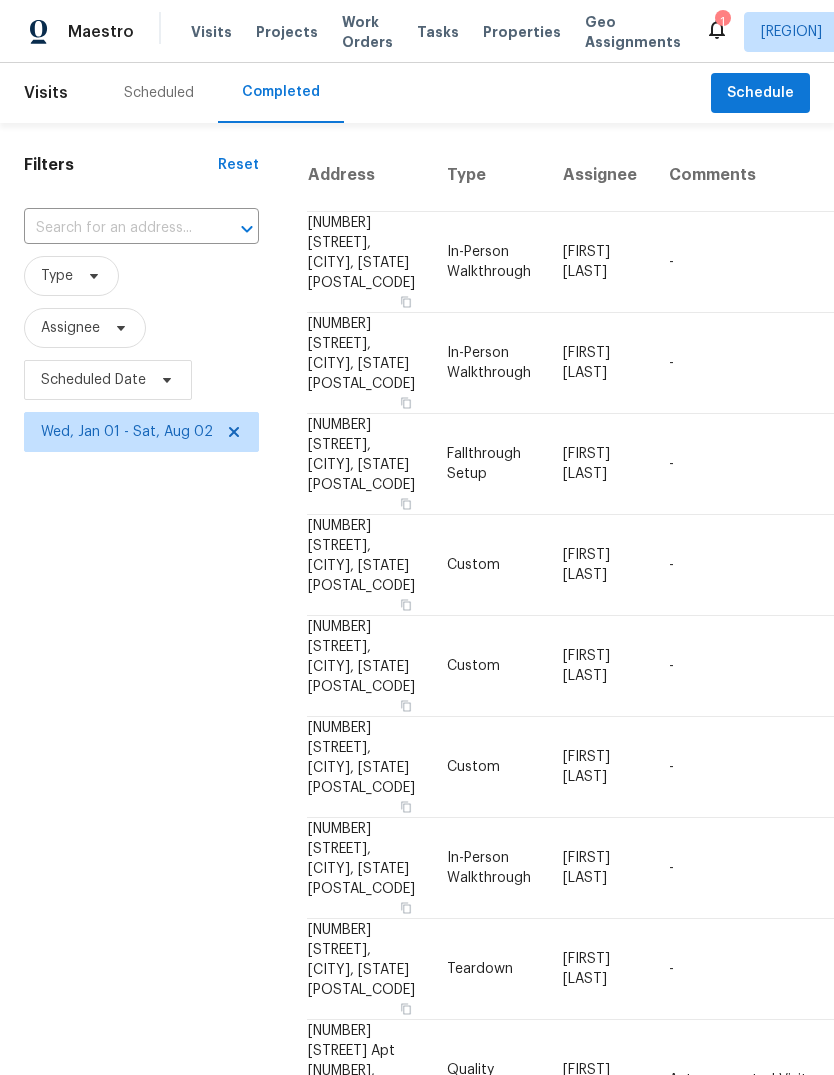 click on "Visits" at bounding box center (211, 32) 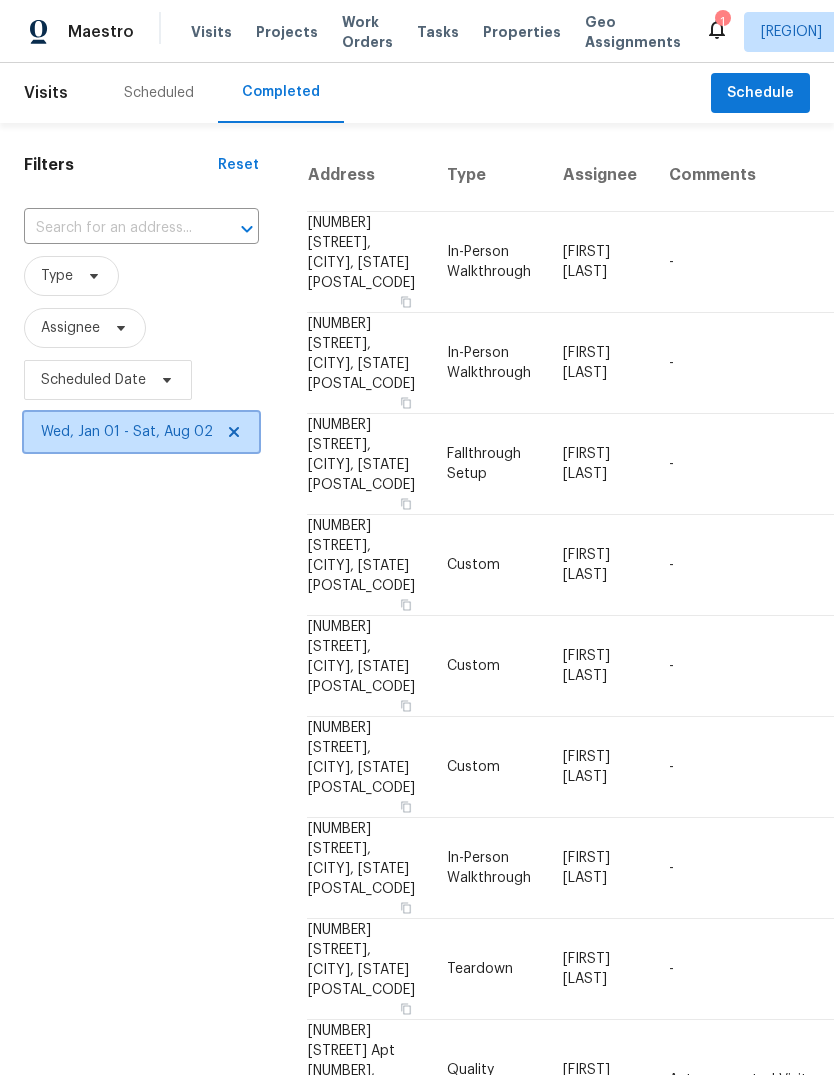 click on "Wed, Jan 01 - Sat, Aug 02" at bounding box center (141, 432) 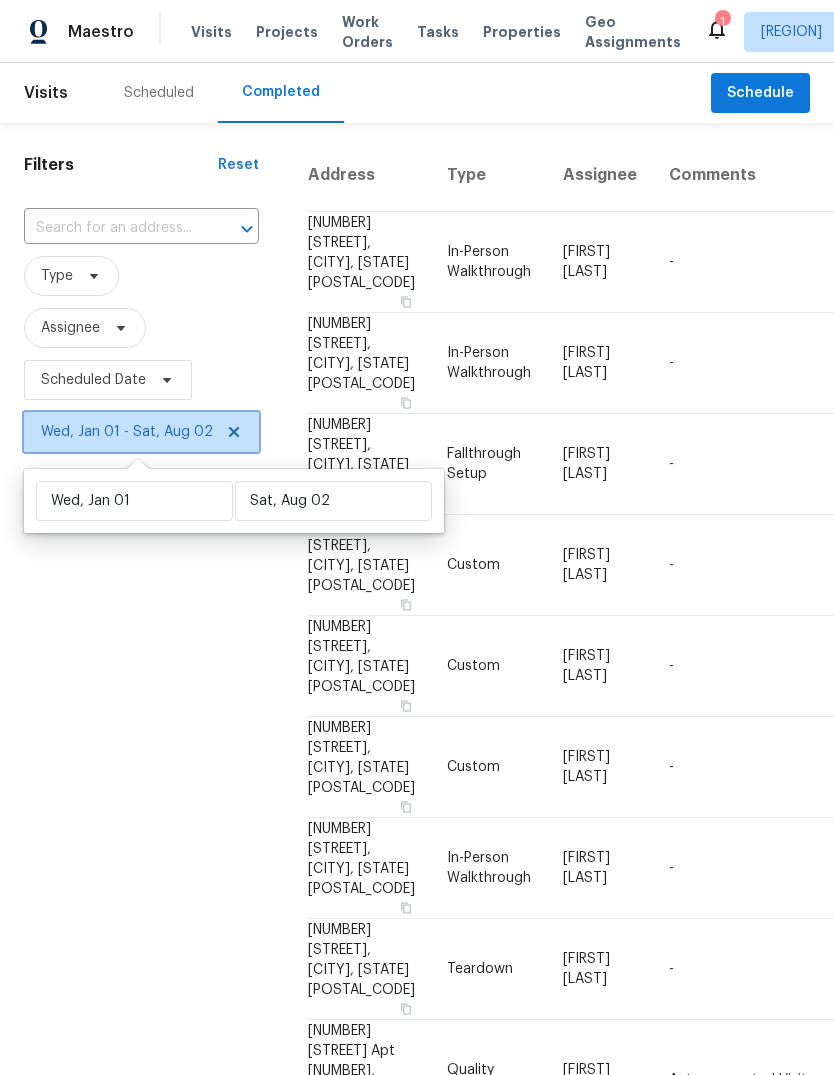click 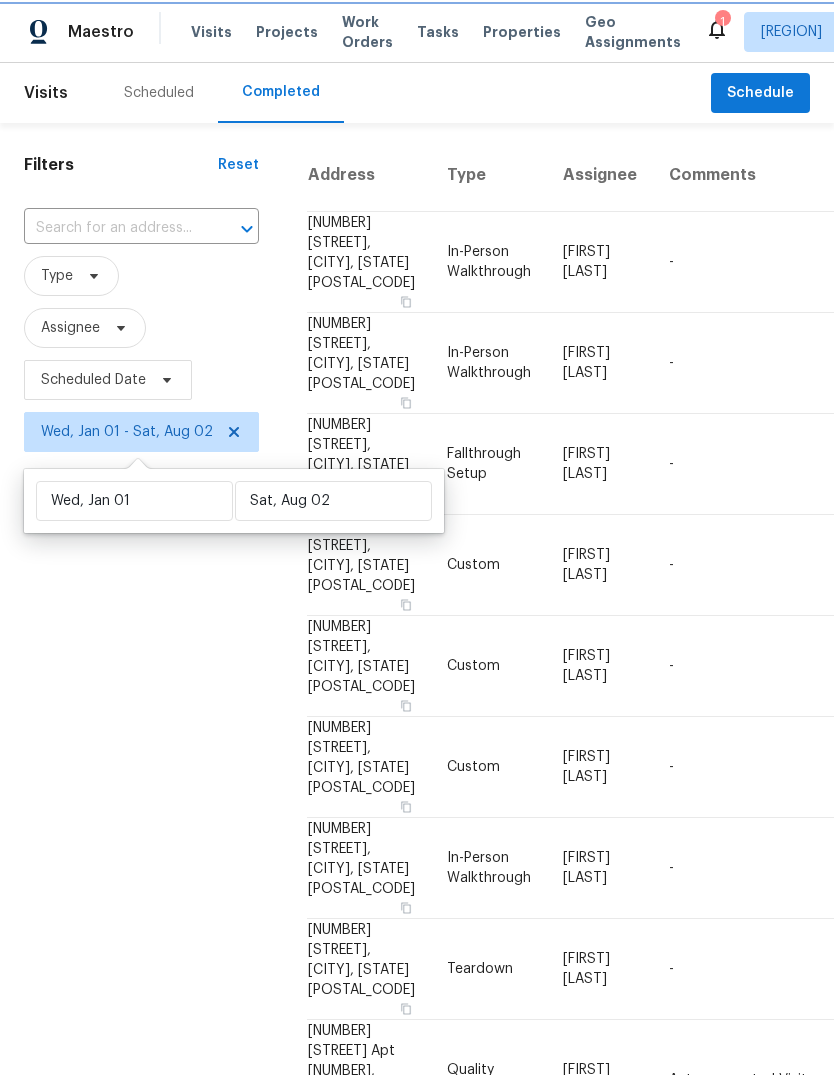 type 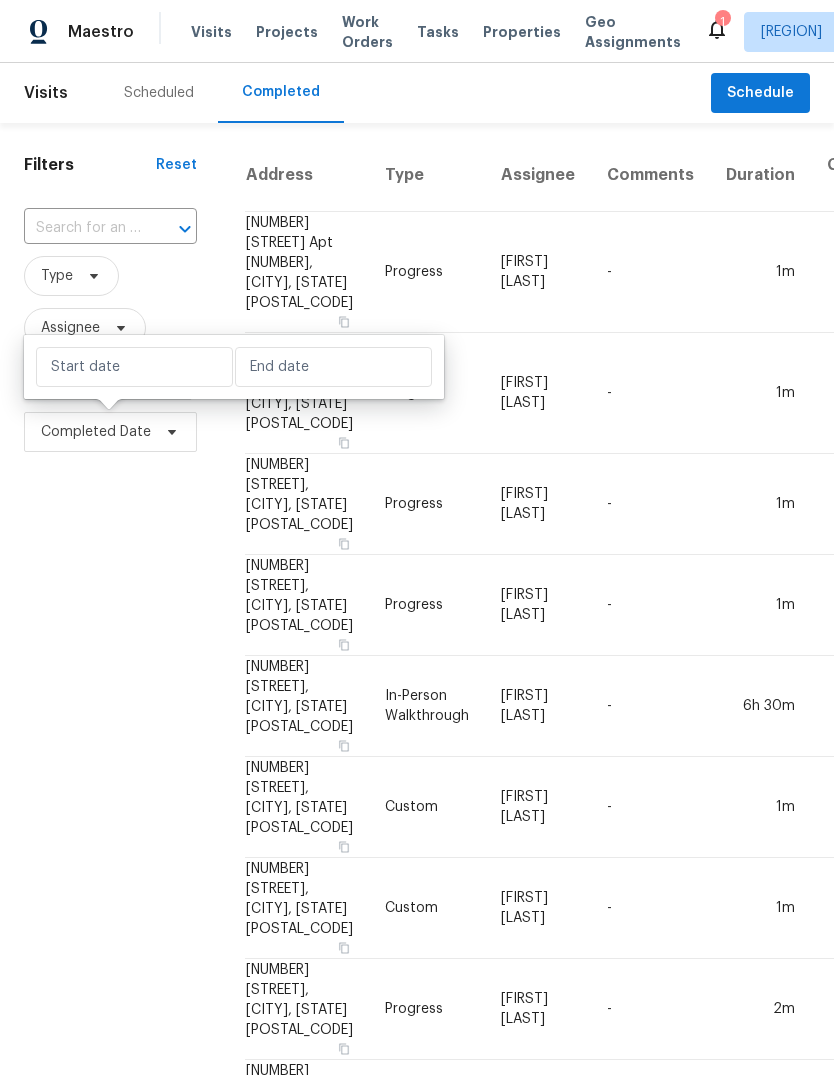 click on "Scheduled" at bounding box center (159, 93) 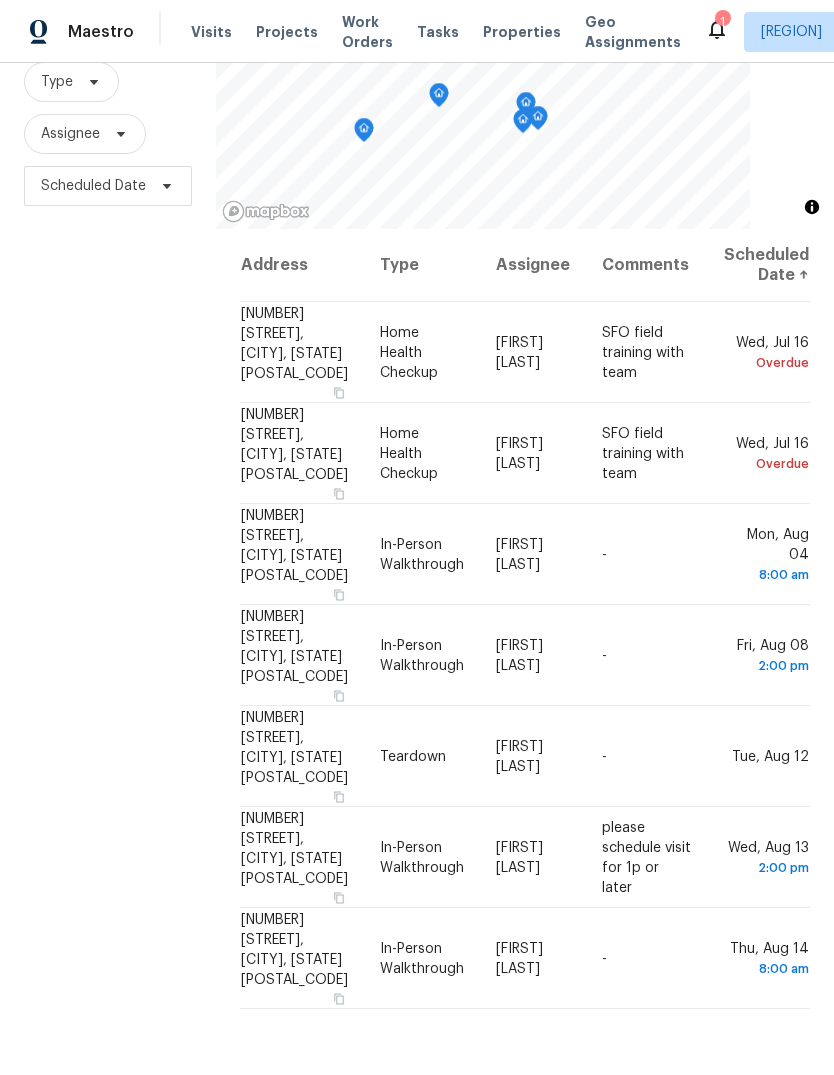 scroll, scrollTop: 193, scrollLeft: 0, axis: vertical 